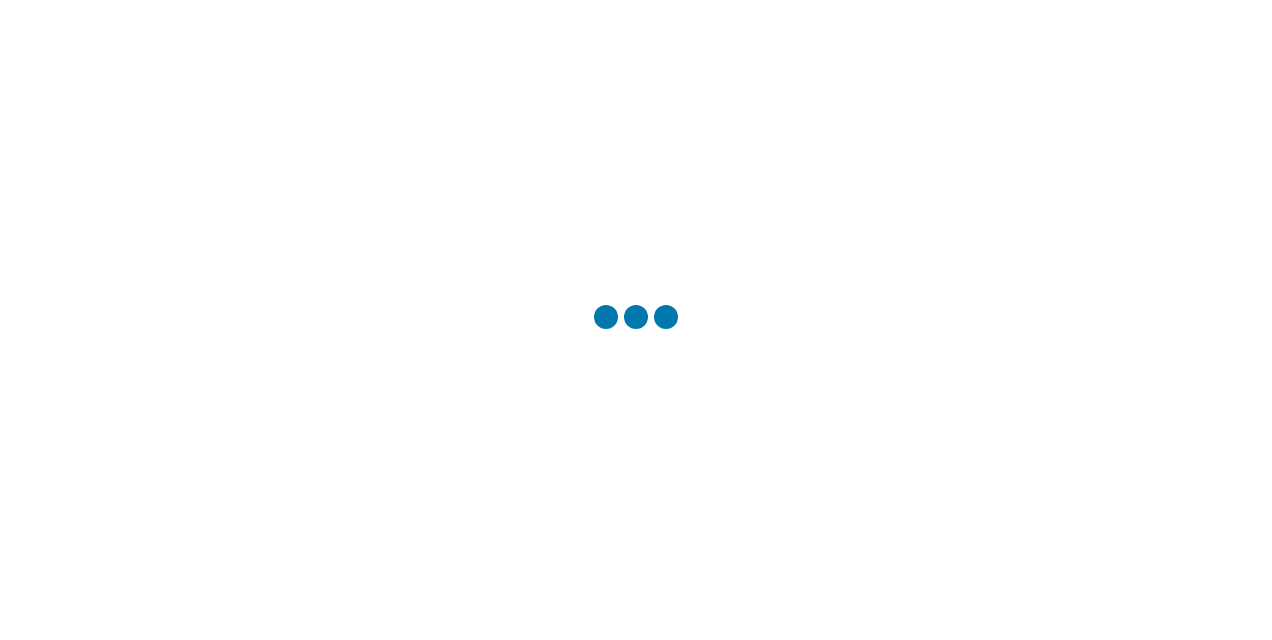 scroll, scrollTop: 0, scrollLeft: 0, axis: both 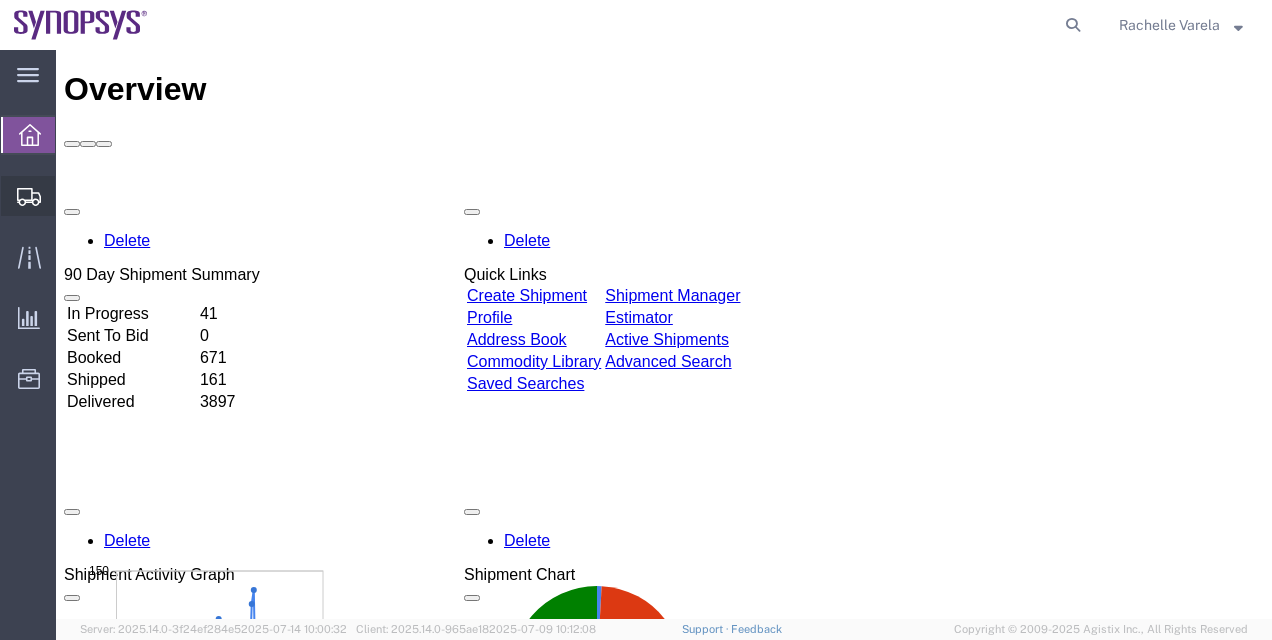 click on "Shipment Manager" 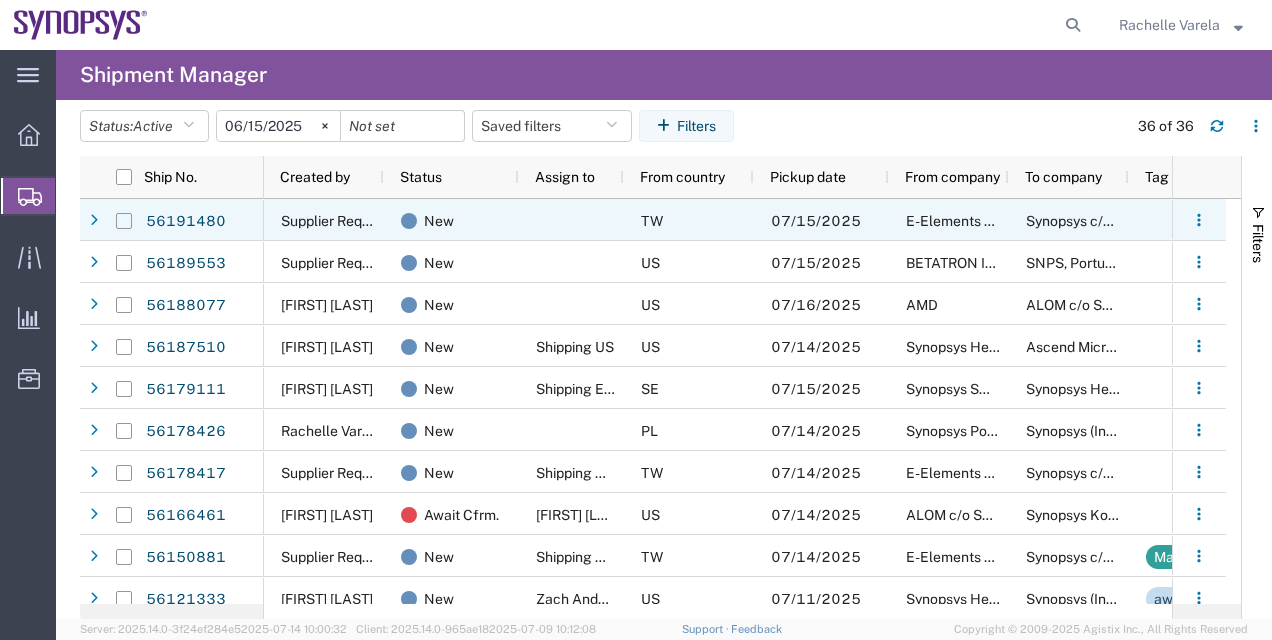 click at bounding box center (124, 221) 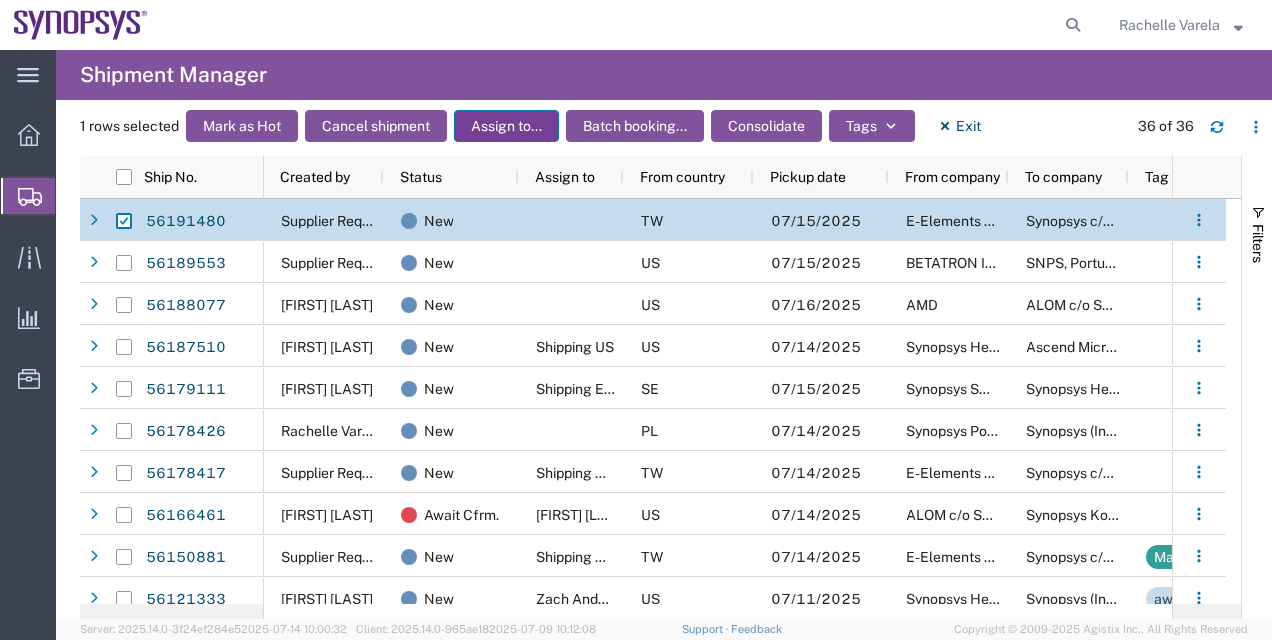 click on "Assign to..." 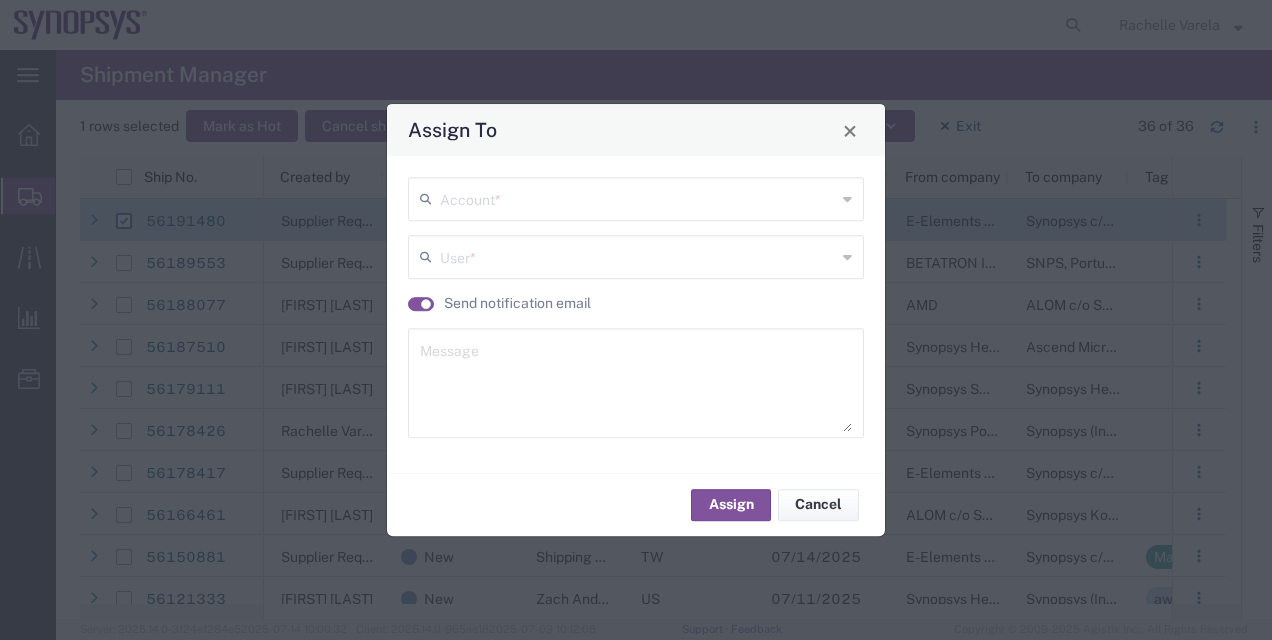 click at bounding box center [638, 197] 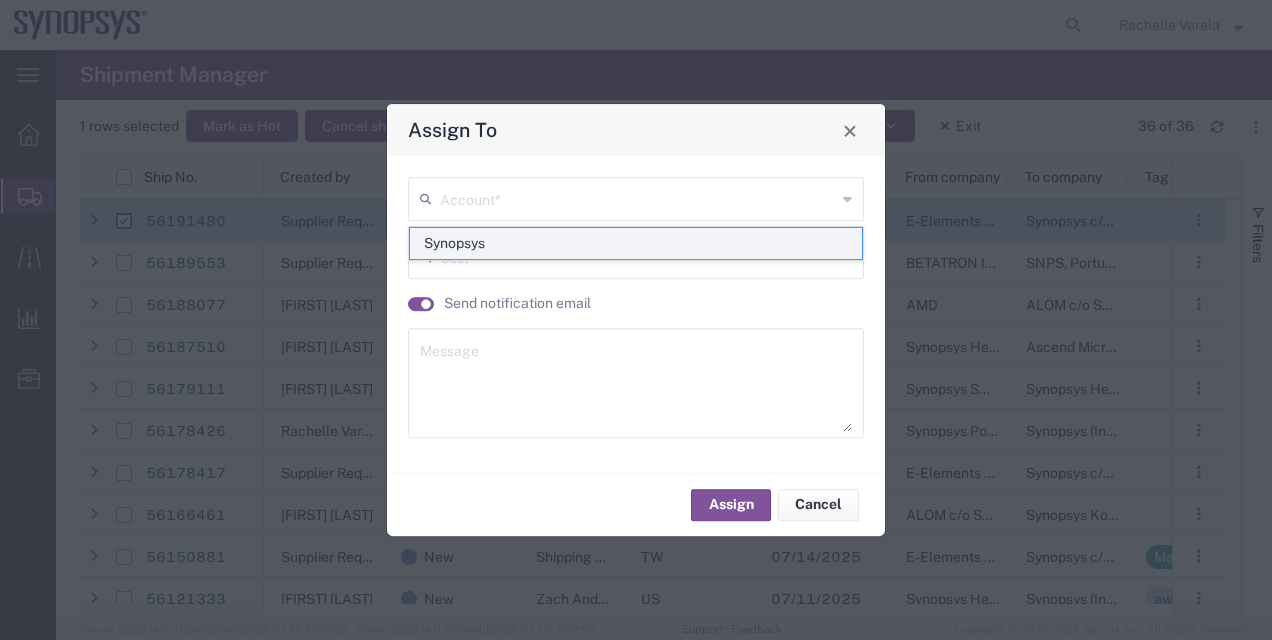 click on "Synopsys" 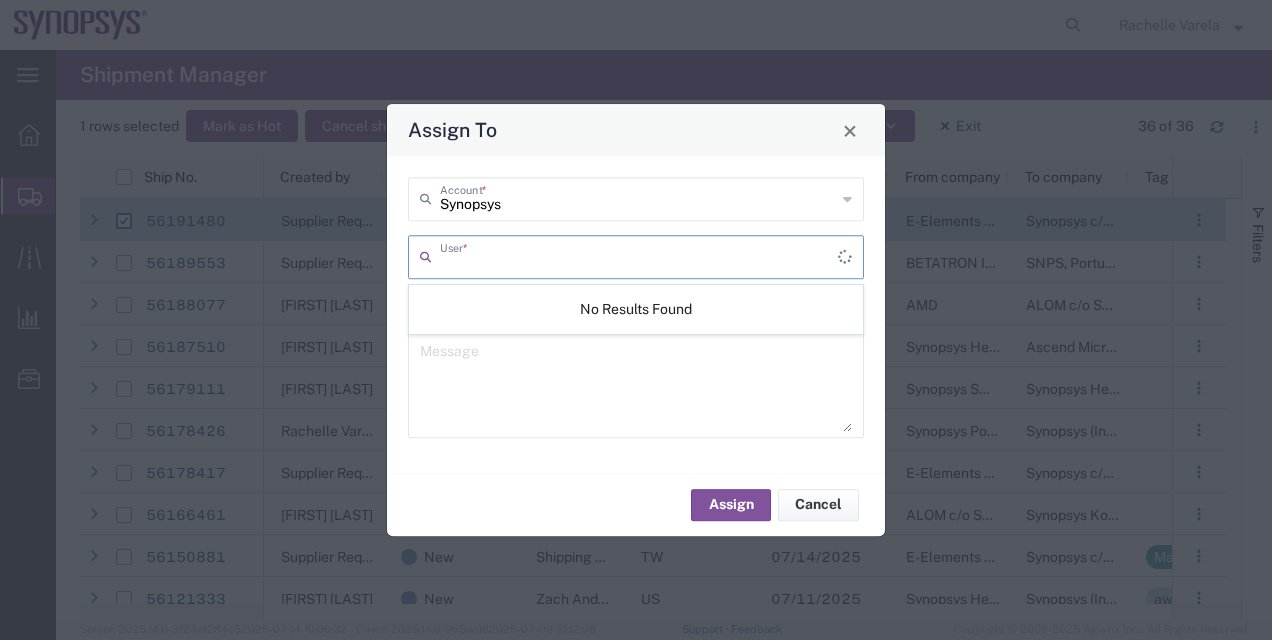 click at bounding box center (639, 255) 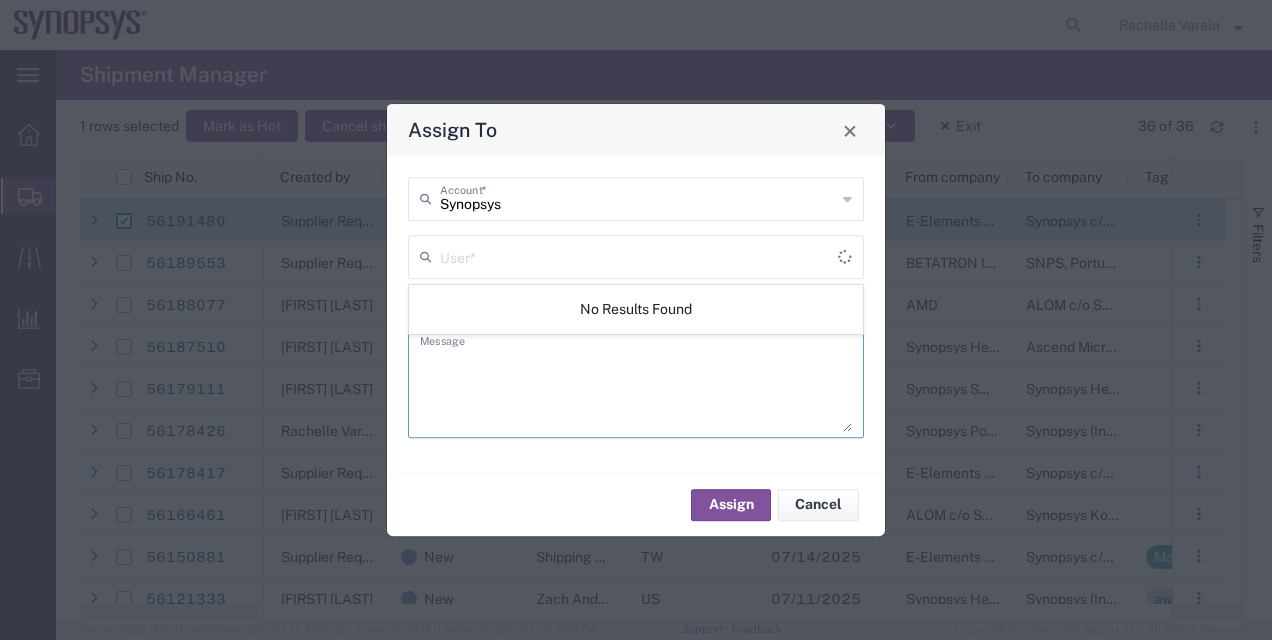 click at bounding box center (636, 383) 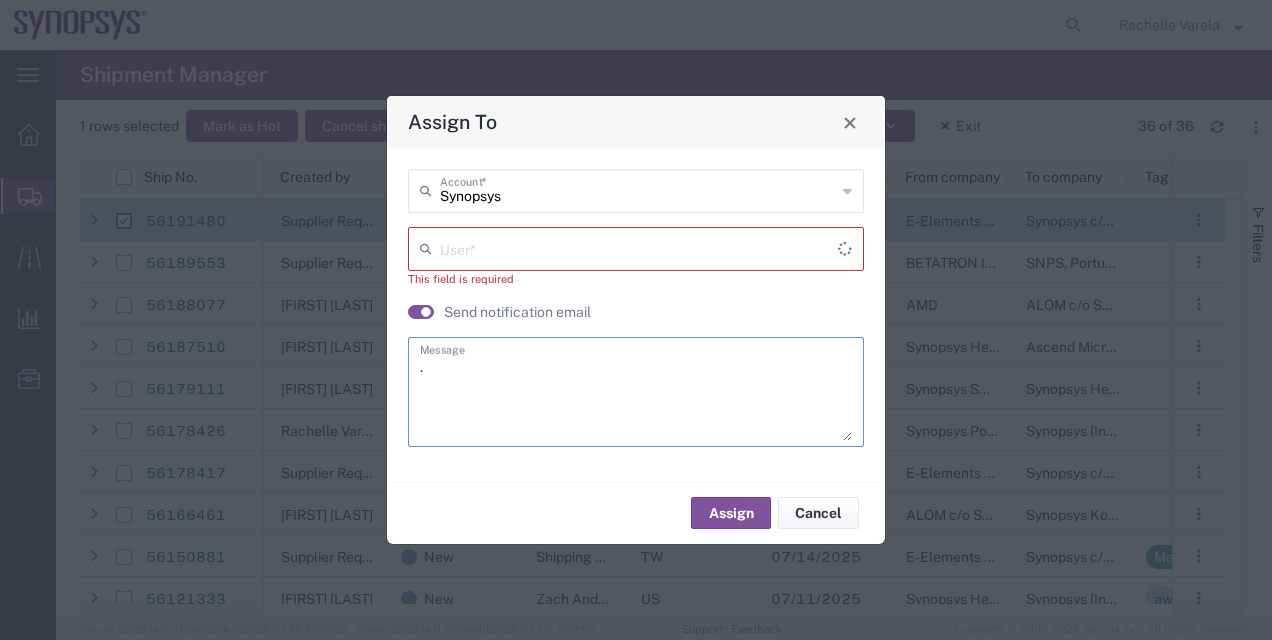 type on "." 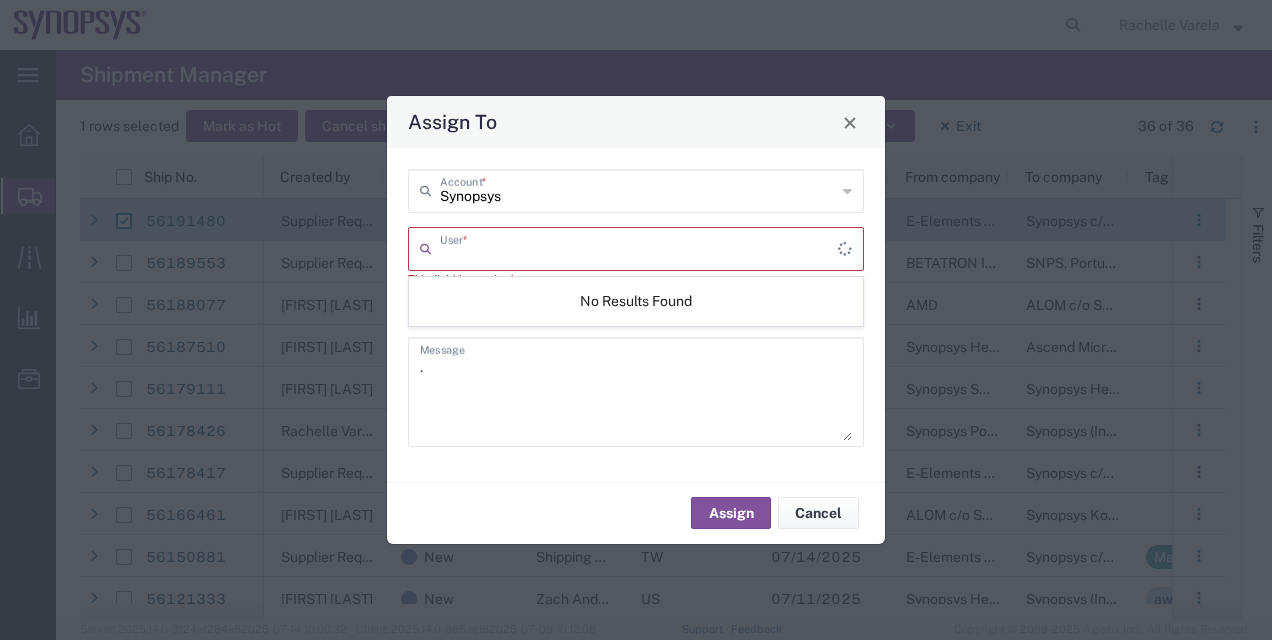 click at bounding box center [639, 247] 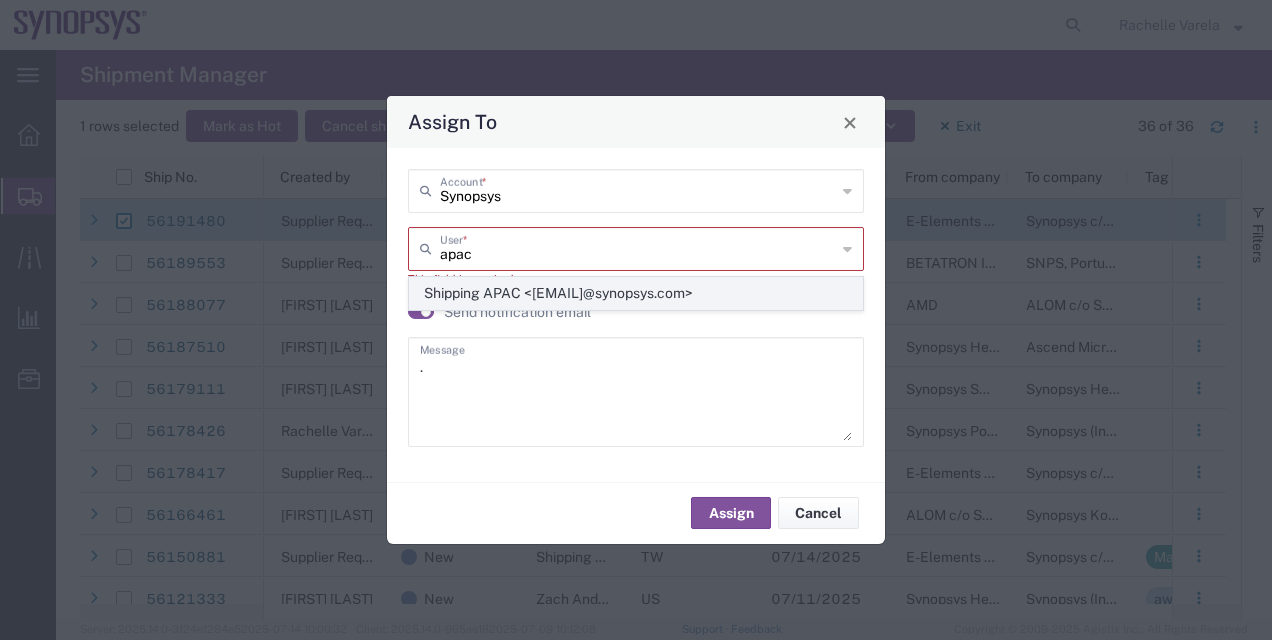 click on "Shipping APAC <[EMAIL]@synopsys.com>" 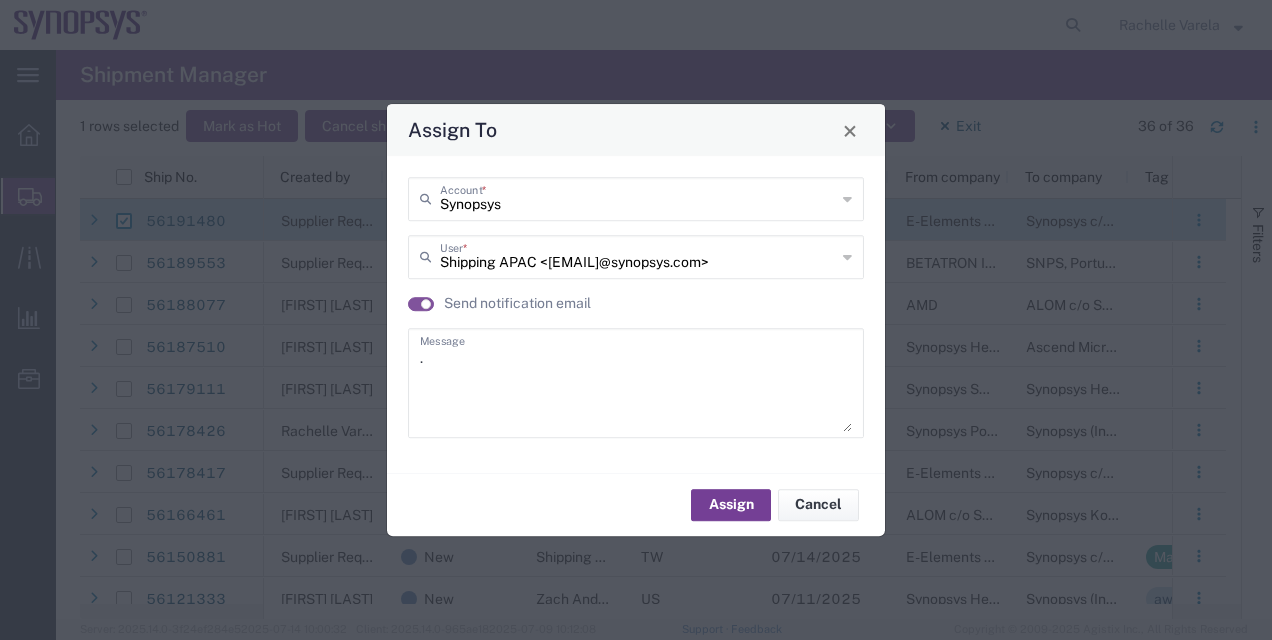 click on "Assign" 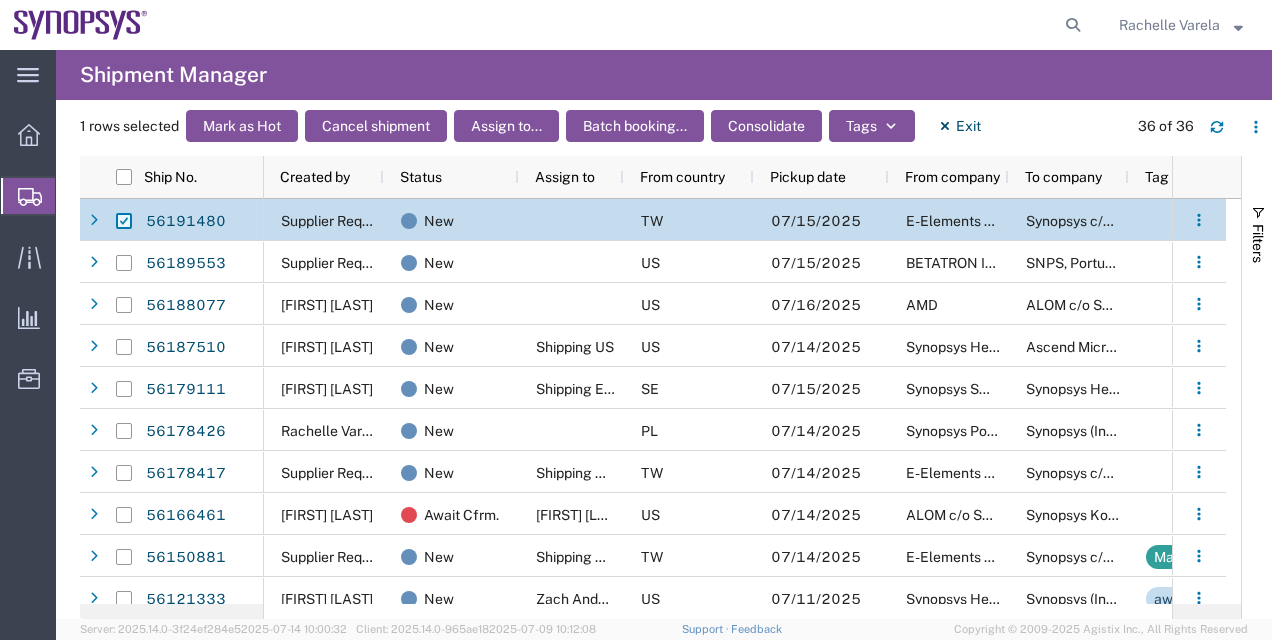 click at bounding box center [124, 221] 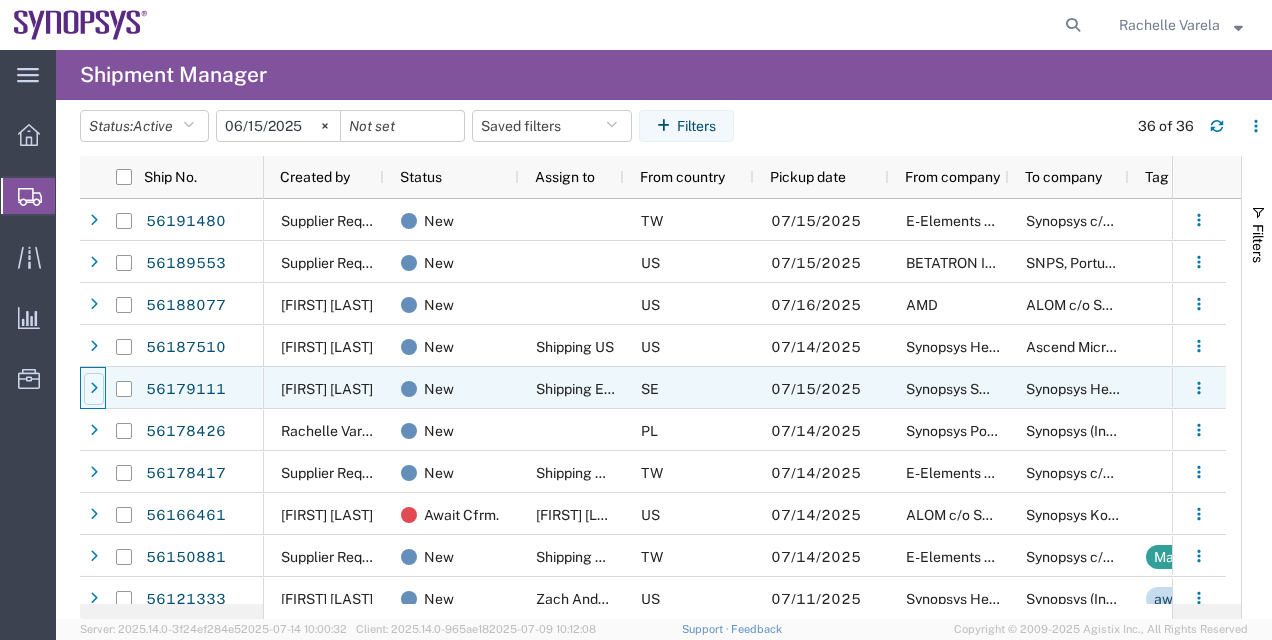 click 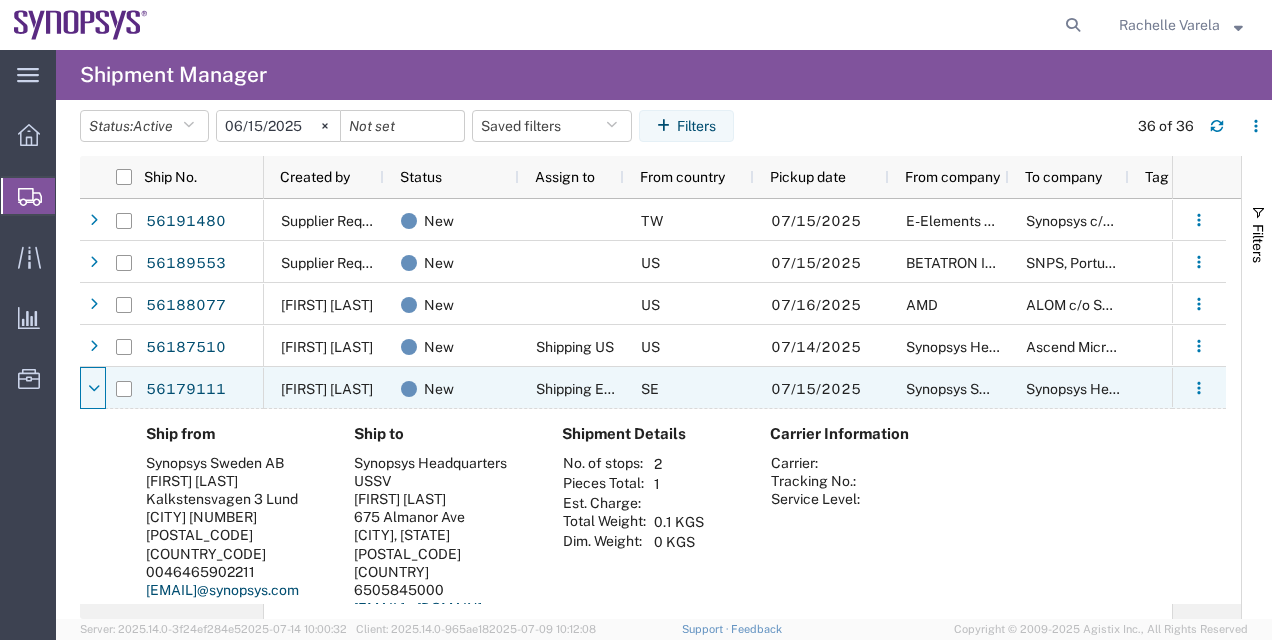 click 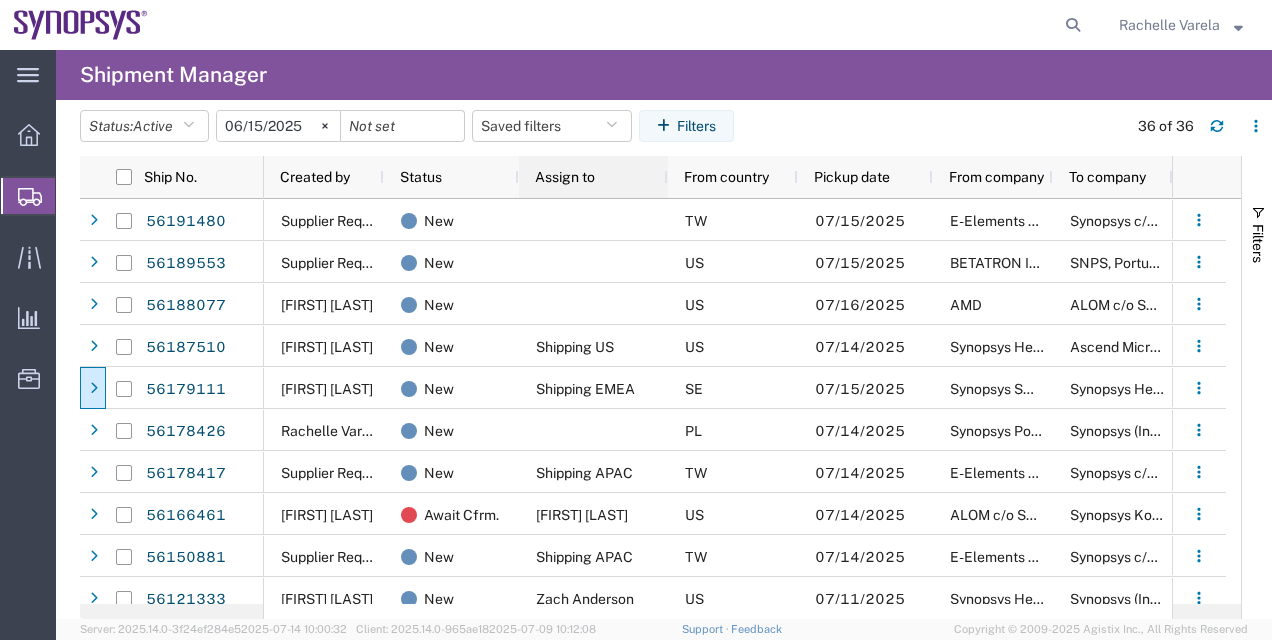 drag, startPoint x: 620, startPoint y: 172, endPoint x: 660, endPoint y: 171, distance: 40.012497 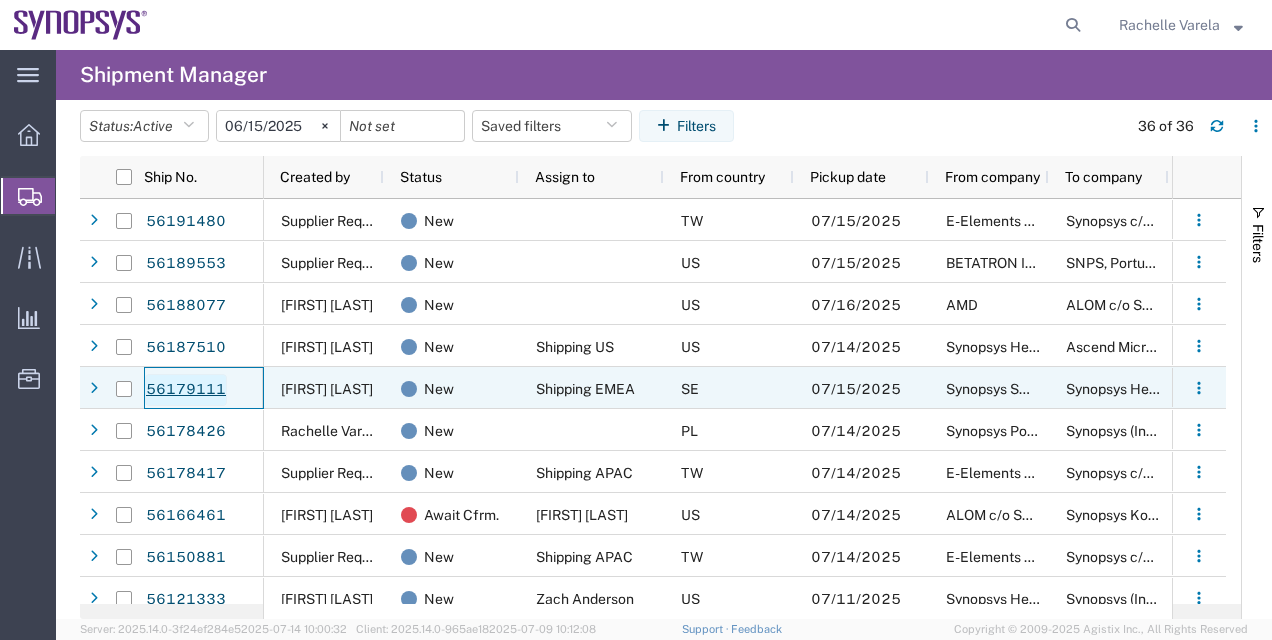 click on "56179111" 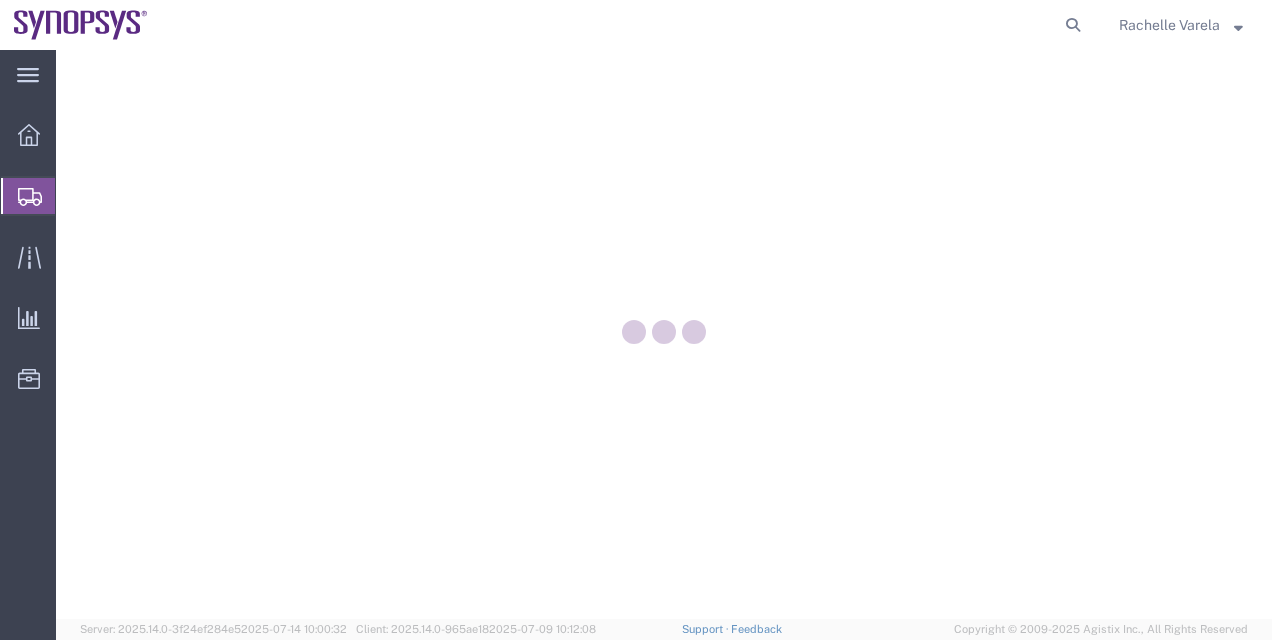 scroll, scrollTop: 0, scrollLeft: 0, axis: both 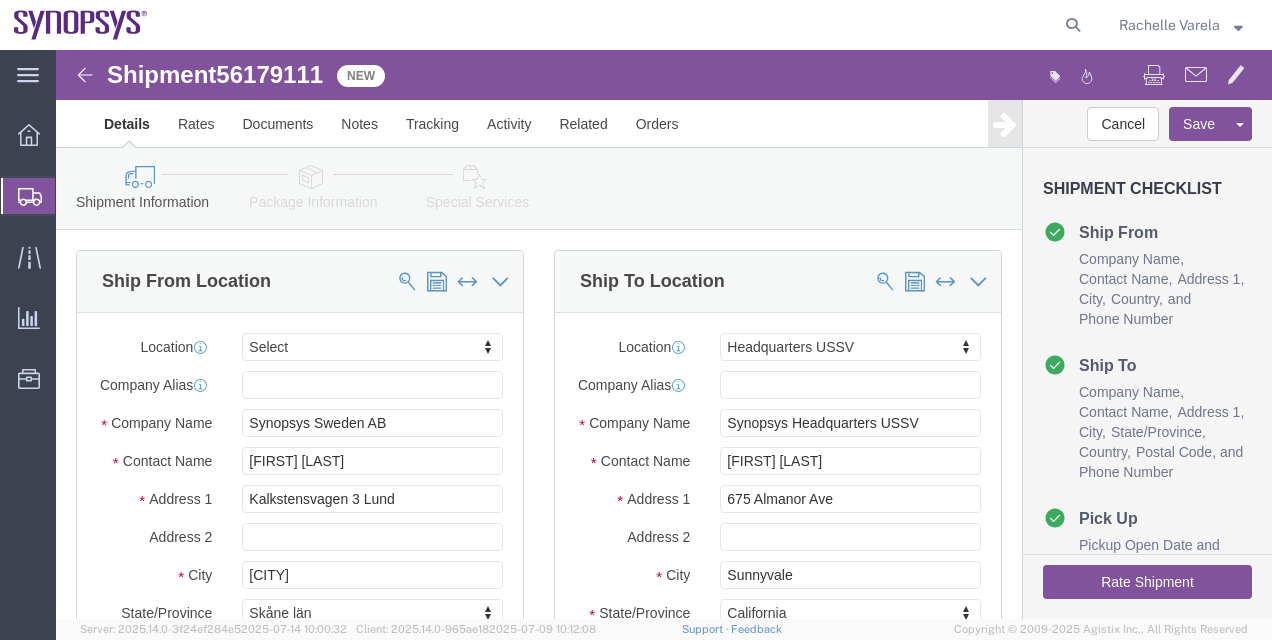 select 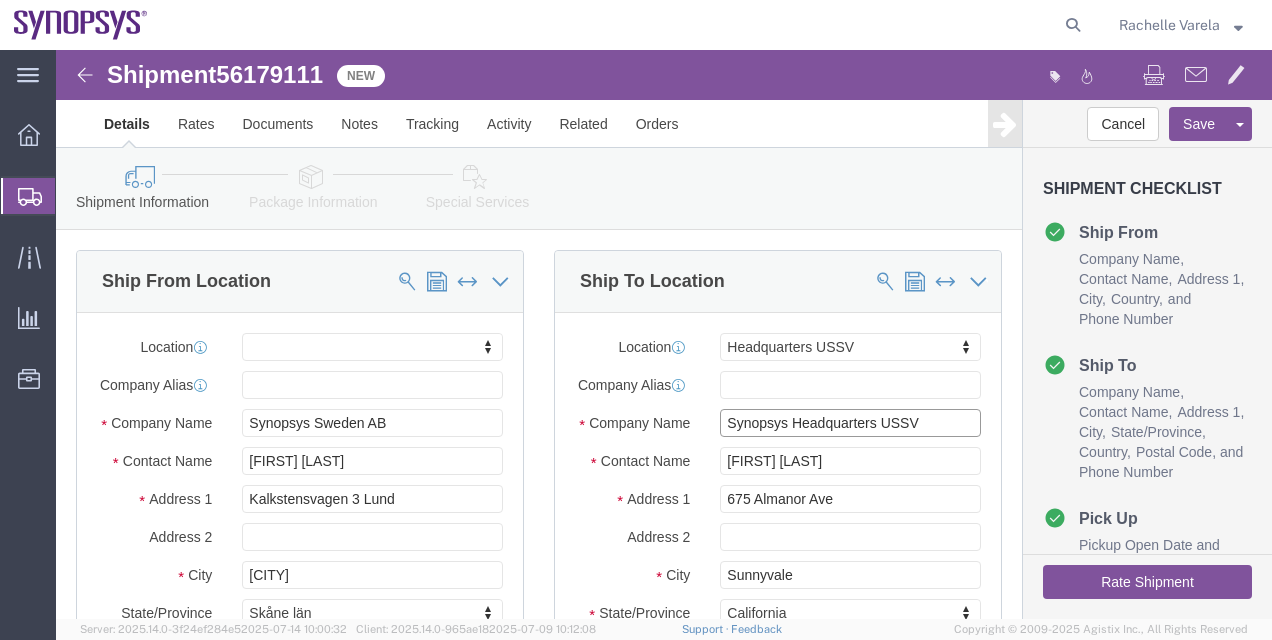 drag, startPoint x: 919, startPoint y: 434, endPoint x: 726, endPoint y: 365, distance: 204.96341 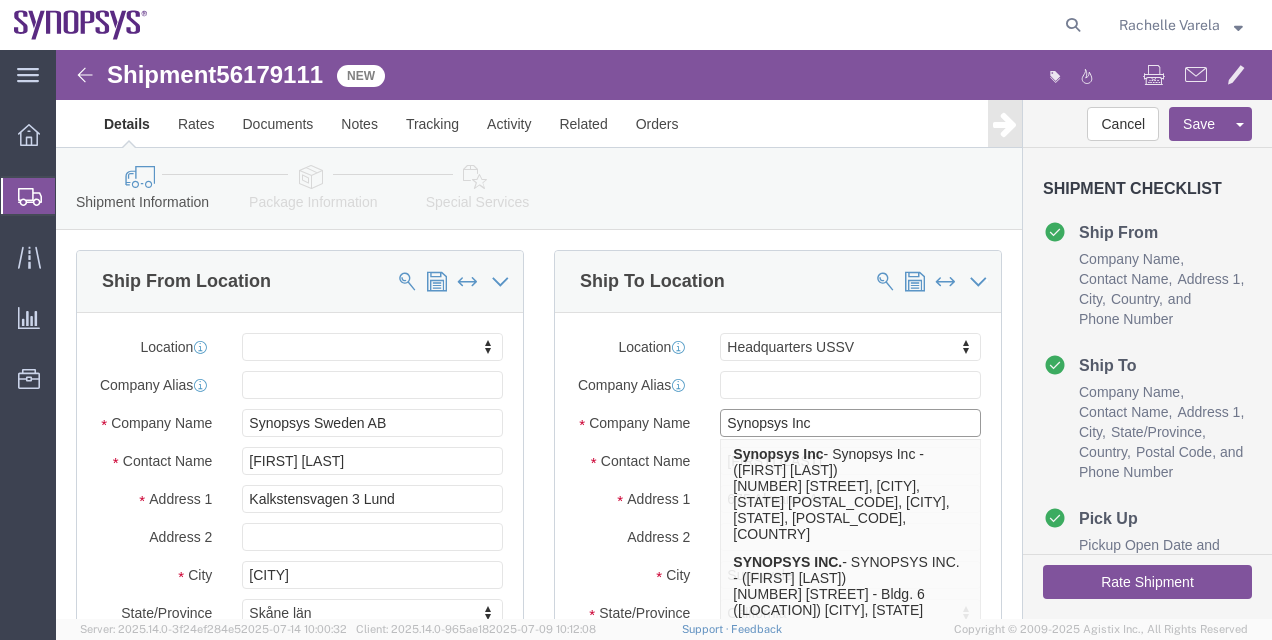 type on "Synopsys Inc" 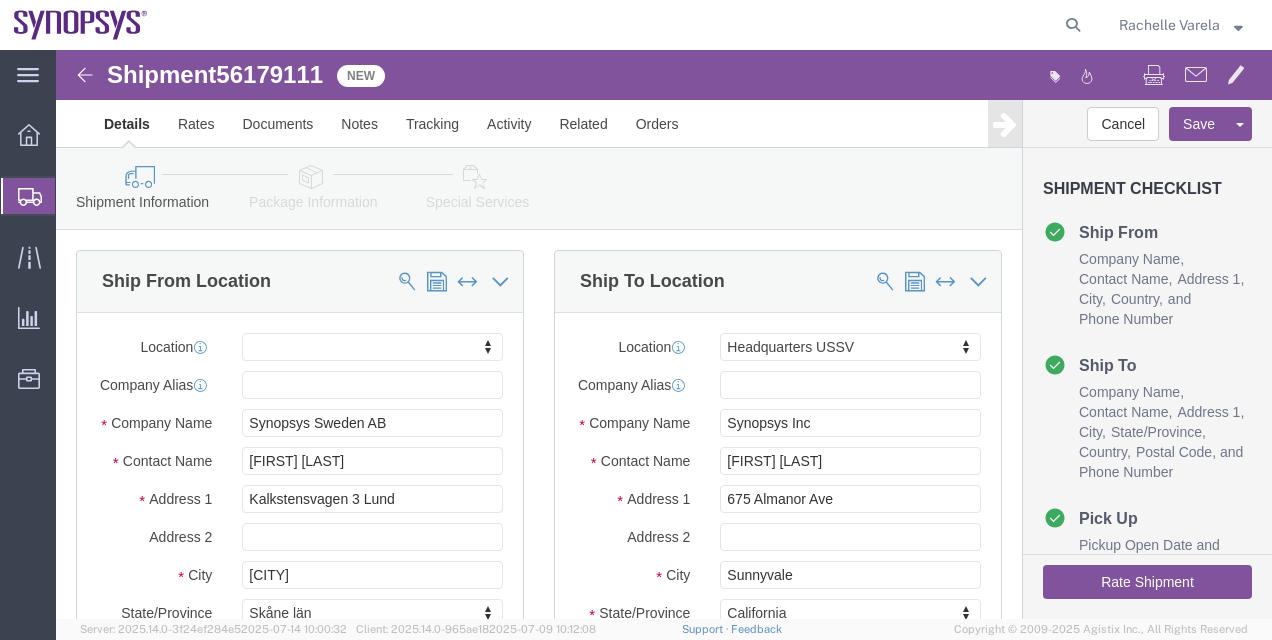 click on "Package Information" 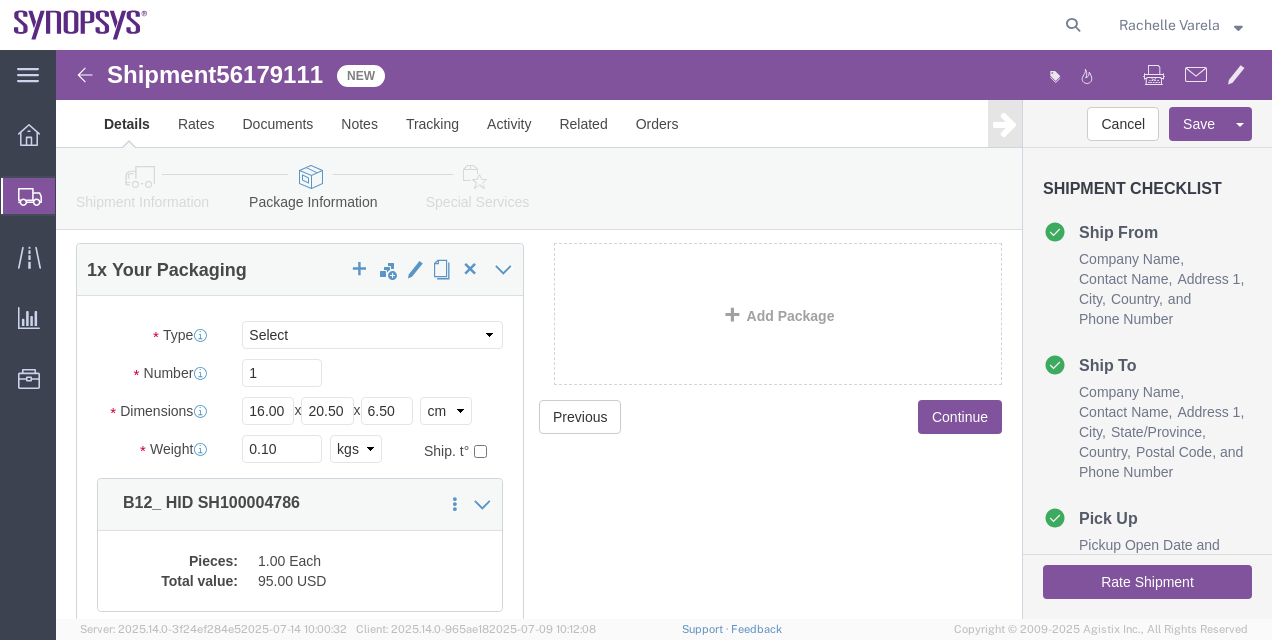 scroll, scrollTop: 102, scrollLeft: 0, axis: vertical 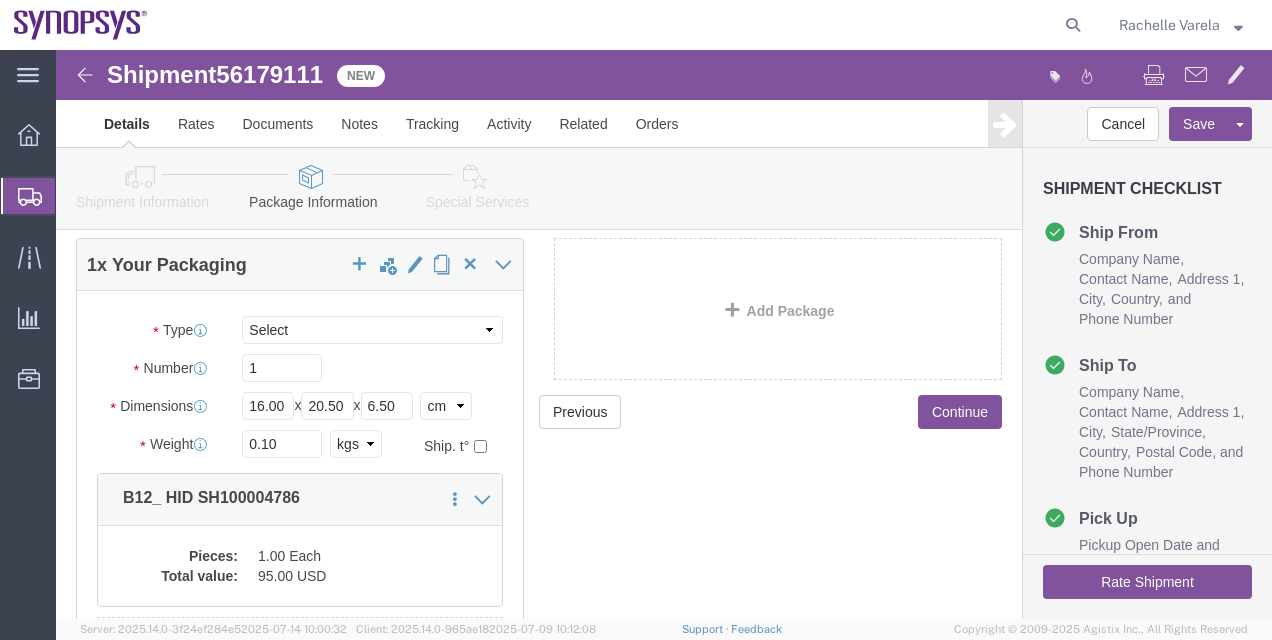 click 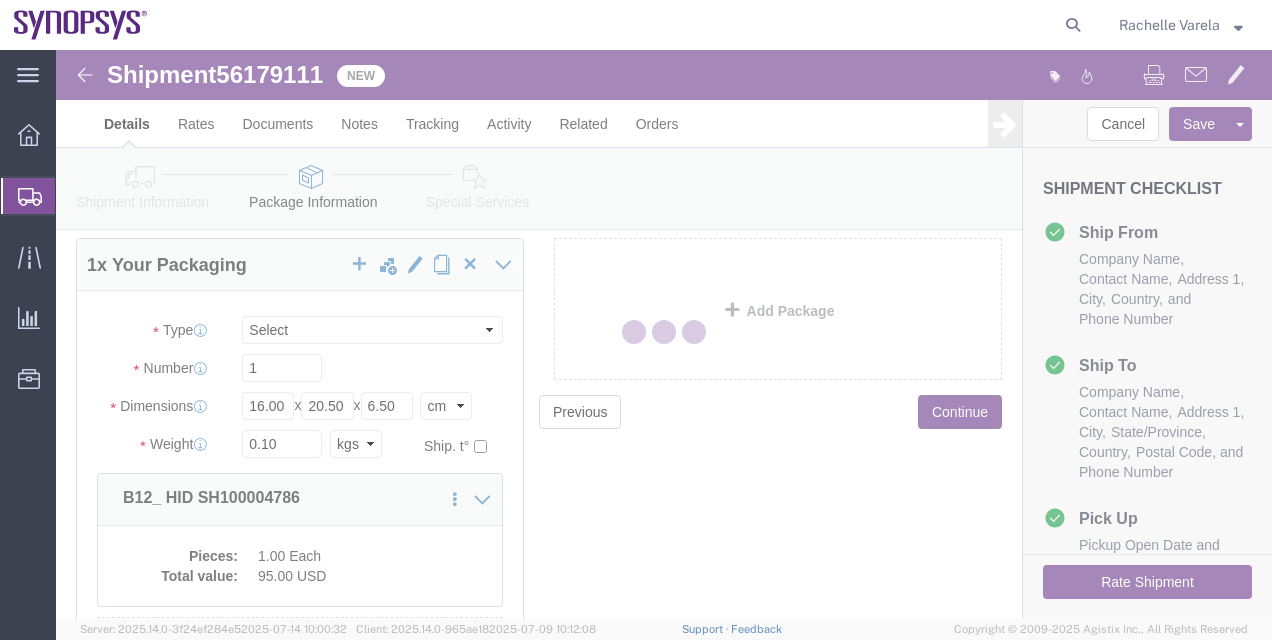 select 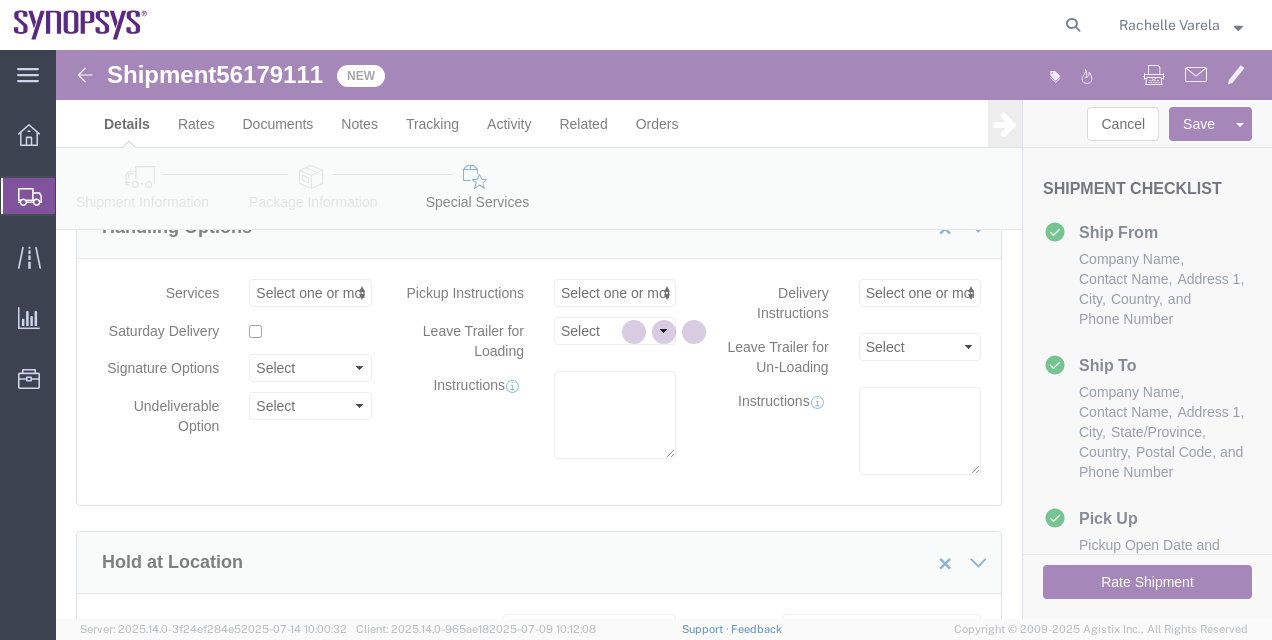 select on "COSTCENTER" 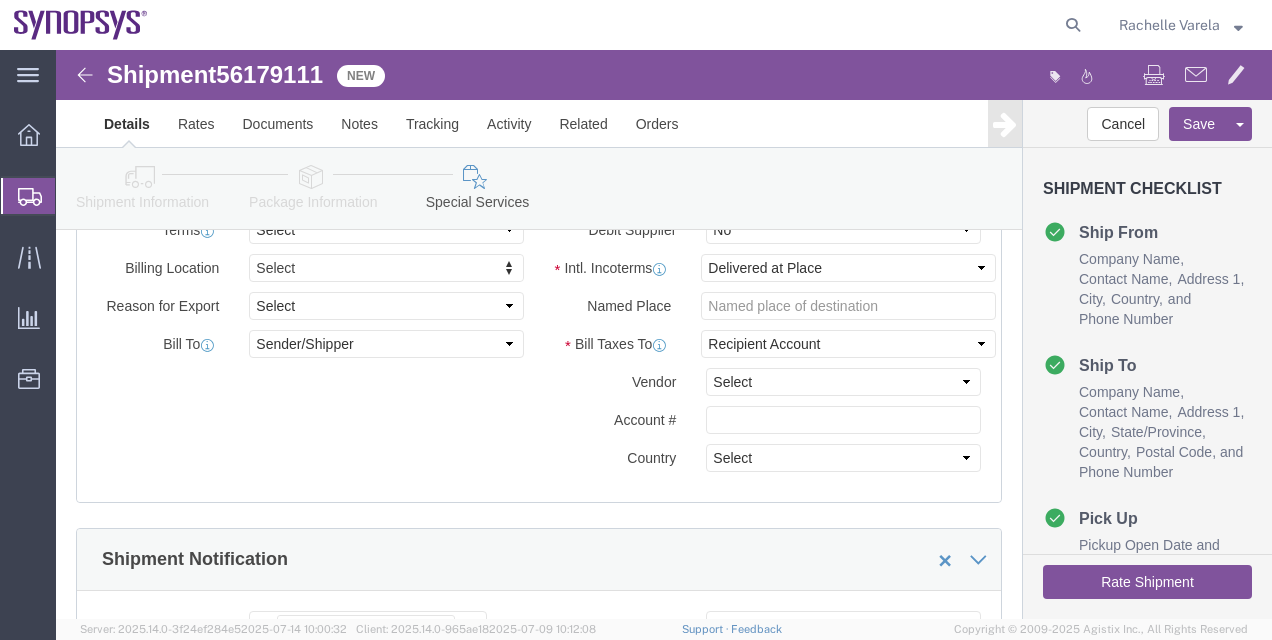 scroll, scrollTop: 1030, scrollLeft: 0, axis: vertical 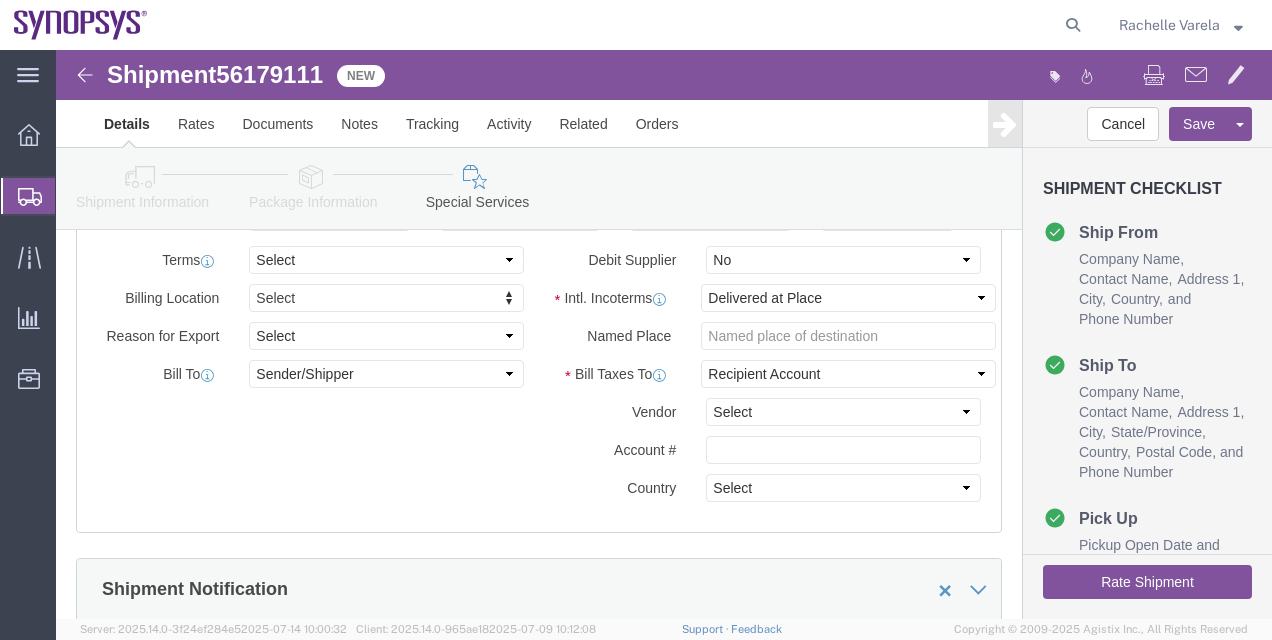 click on "Rate Shipment" 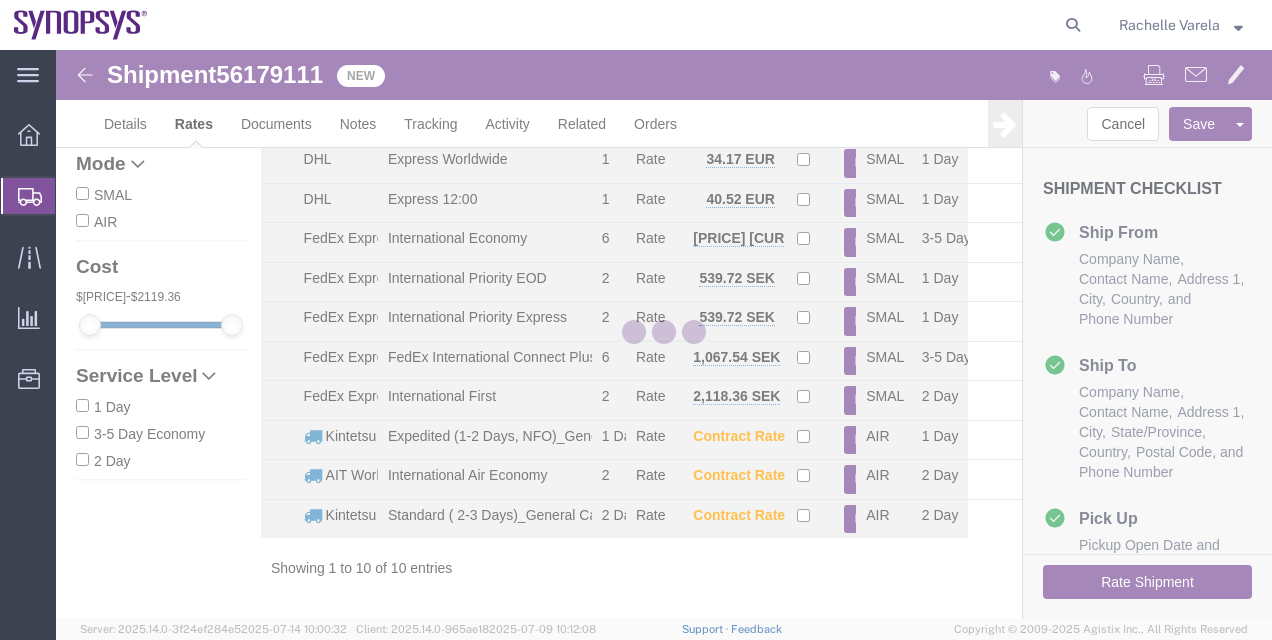 scroll, scrollTop: 77, scrollLeft: 0, axis: vertical 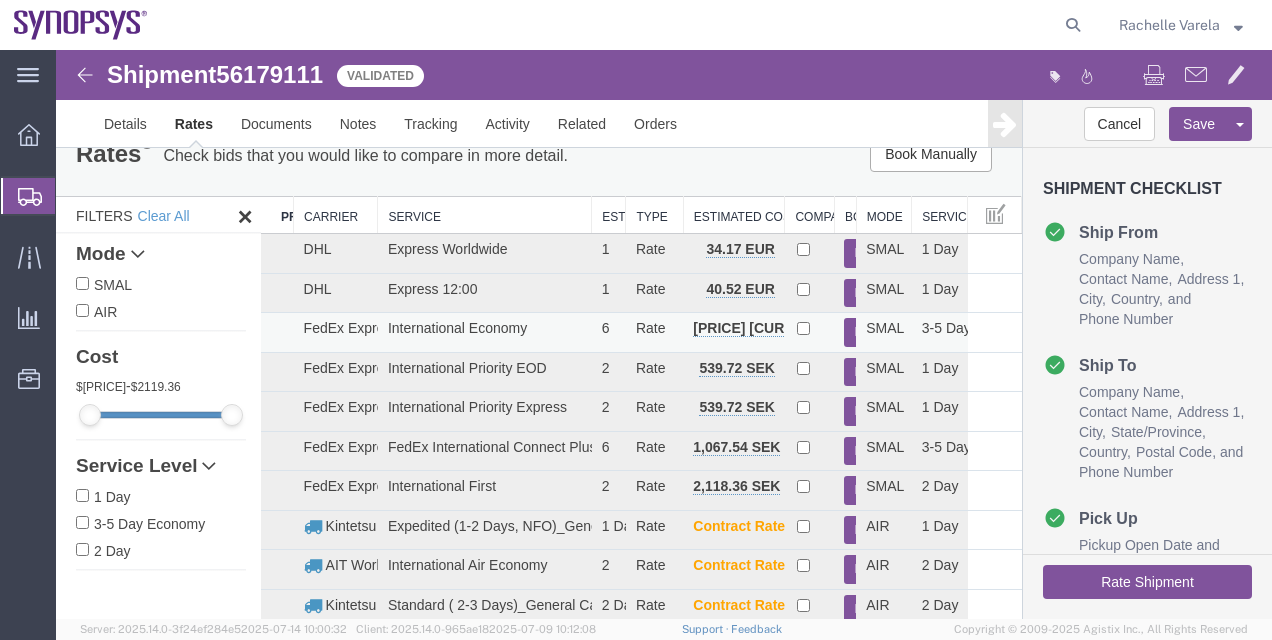 click on "Book" at bounding box center (854, 332) 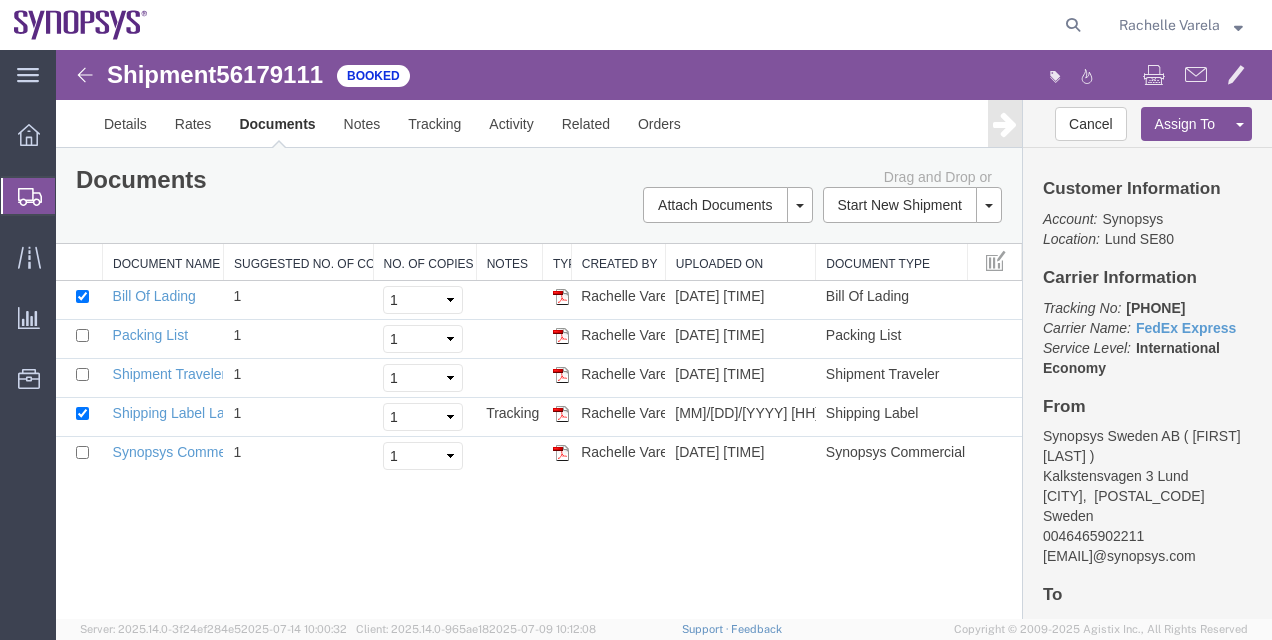 scroll, scrollTop: 0, scrollLeft: 0, axis: both 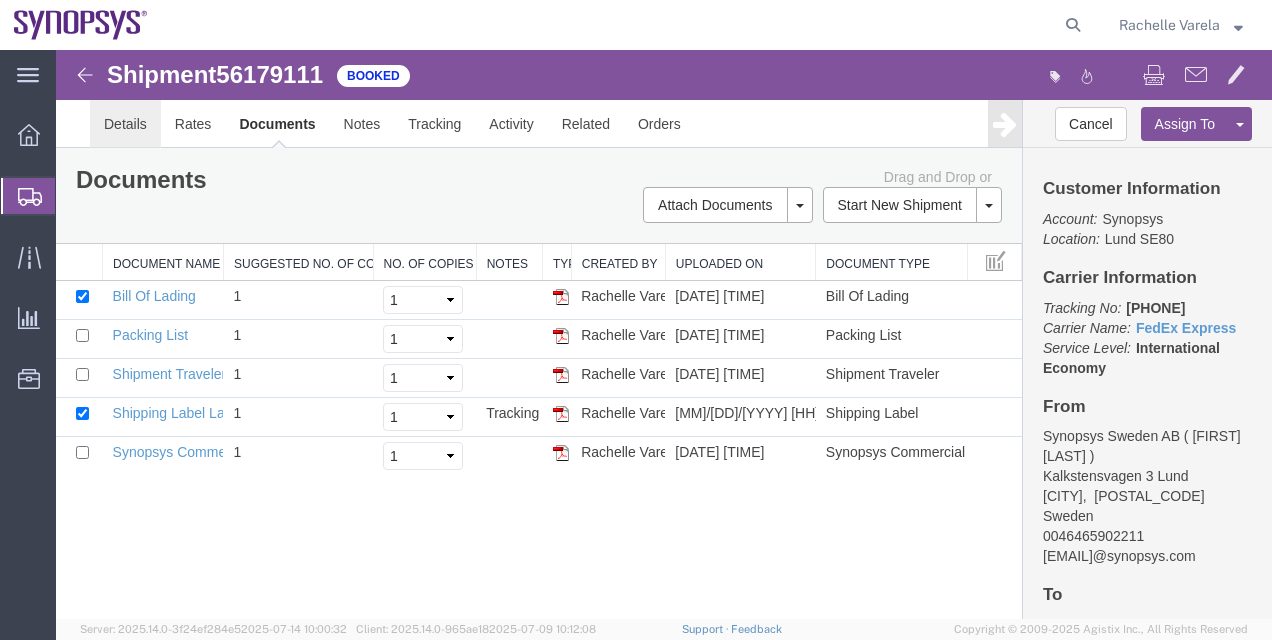 click on "Details" at bounding box center (125, 124) 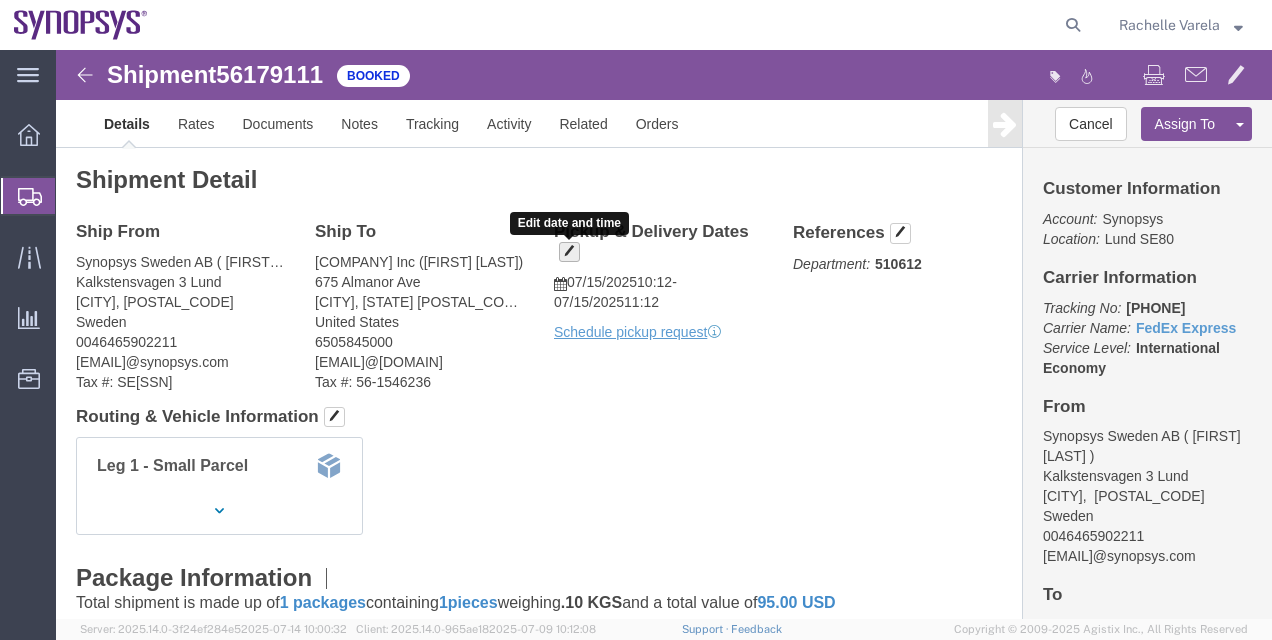 click 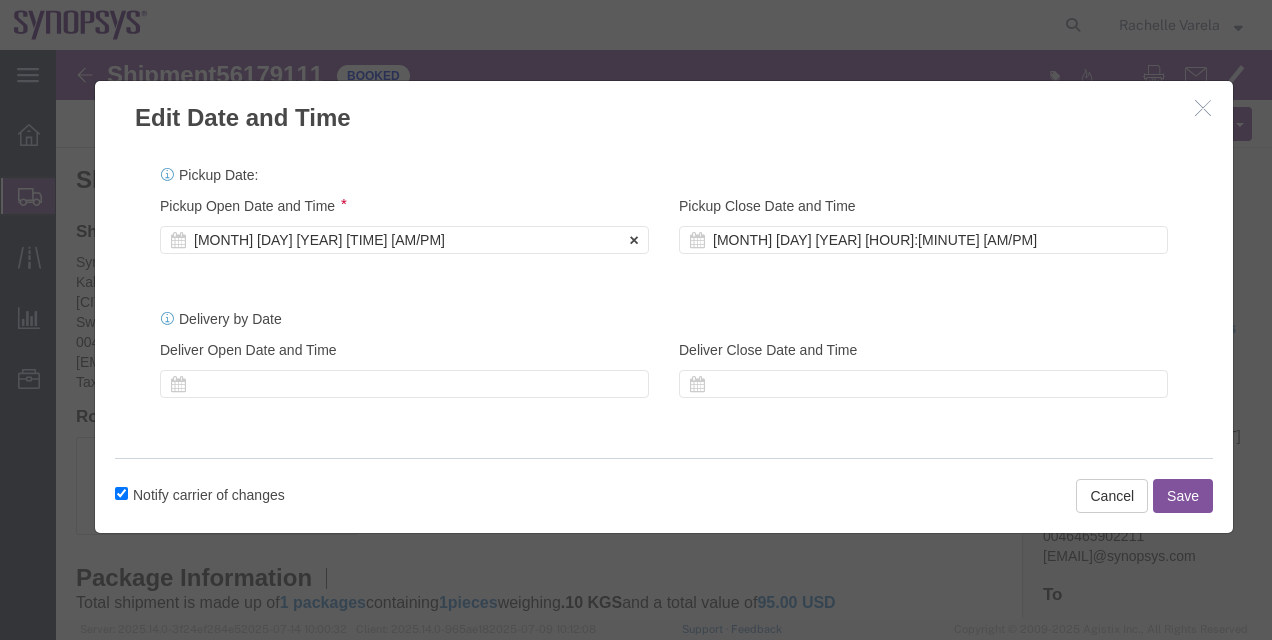 click on "[MONTH] [DAY] [YEAR] [TIME] [AM/PM]" 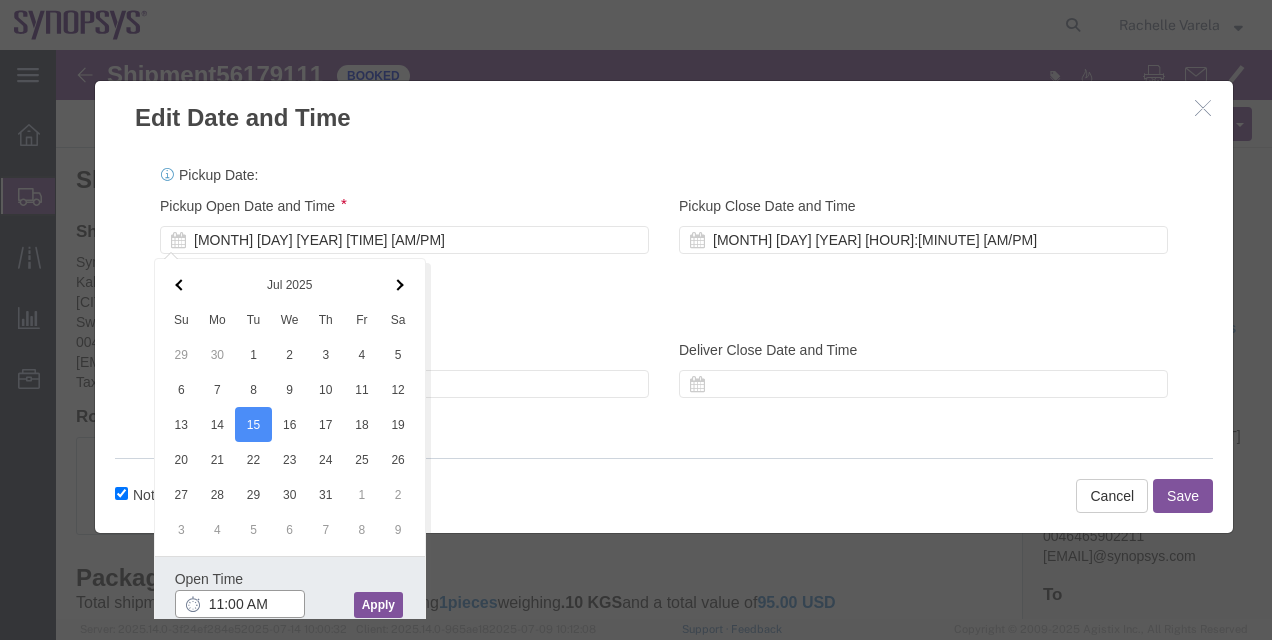 type on "11:00 AM" 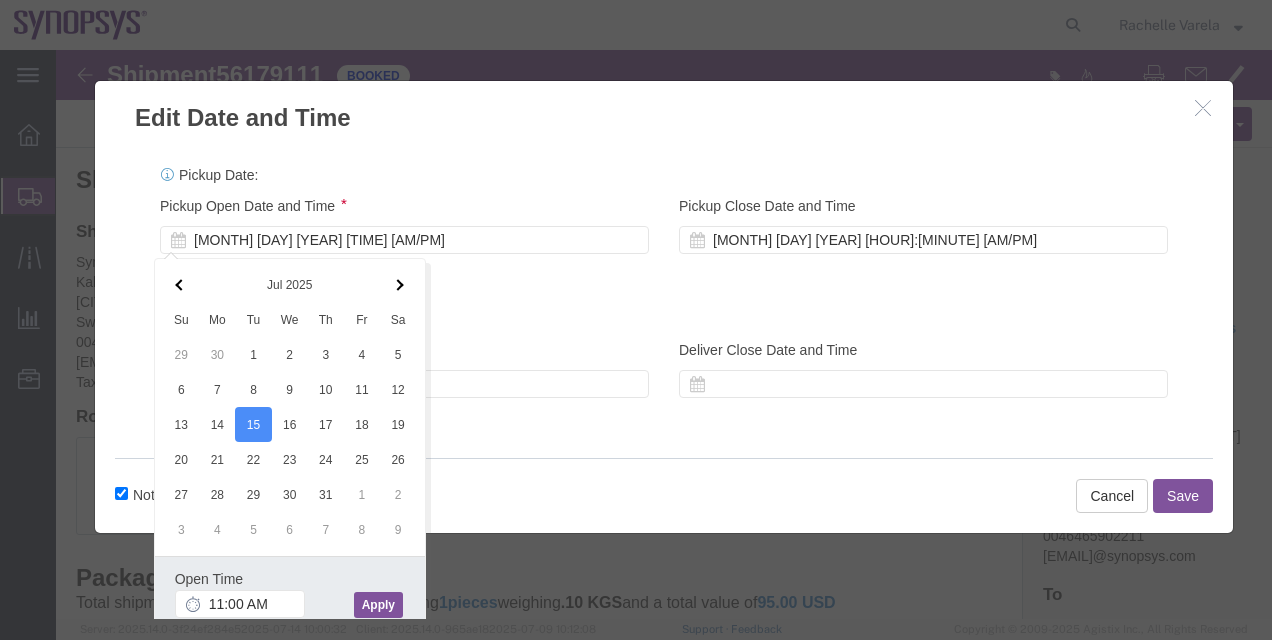 click on "Apply" 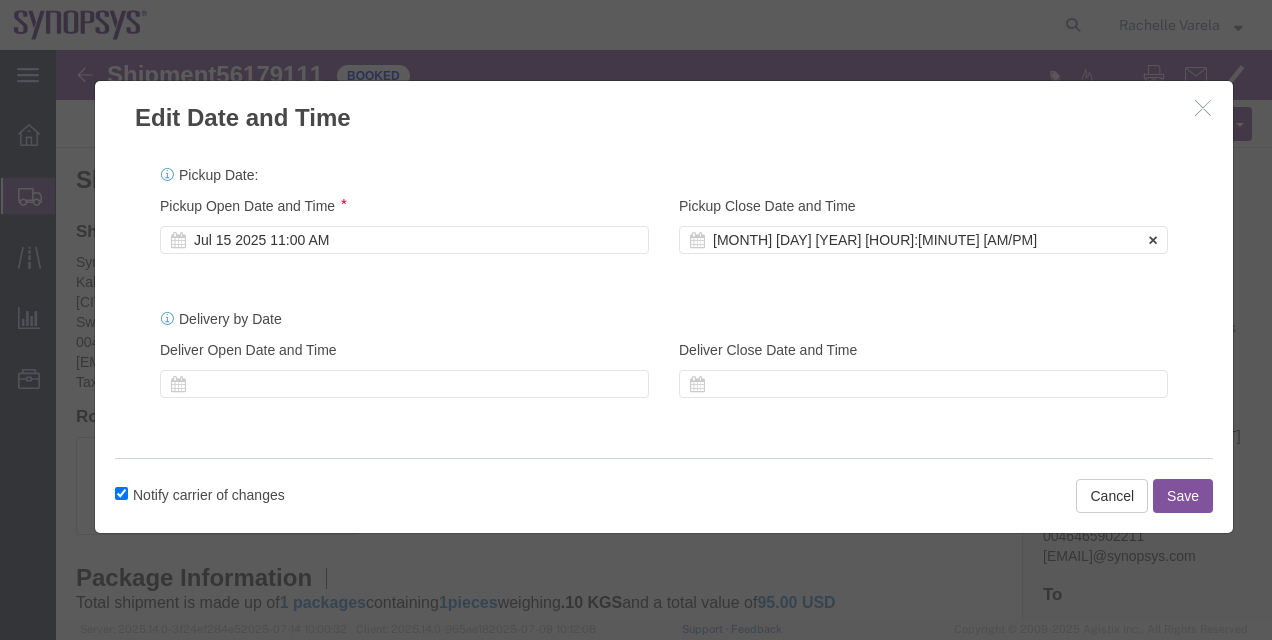 click on "[MONTH] [DAY] [YEAR] [HOUR]:[MINUTE] [AM/PM]" 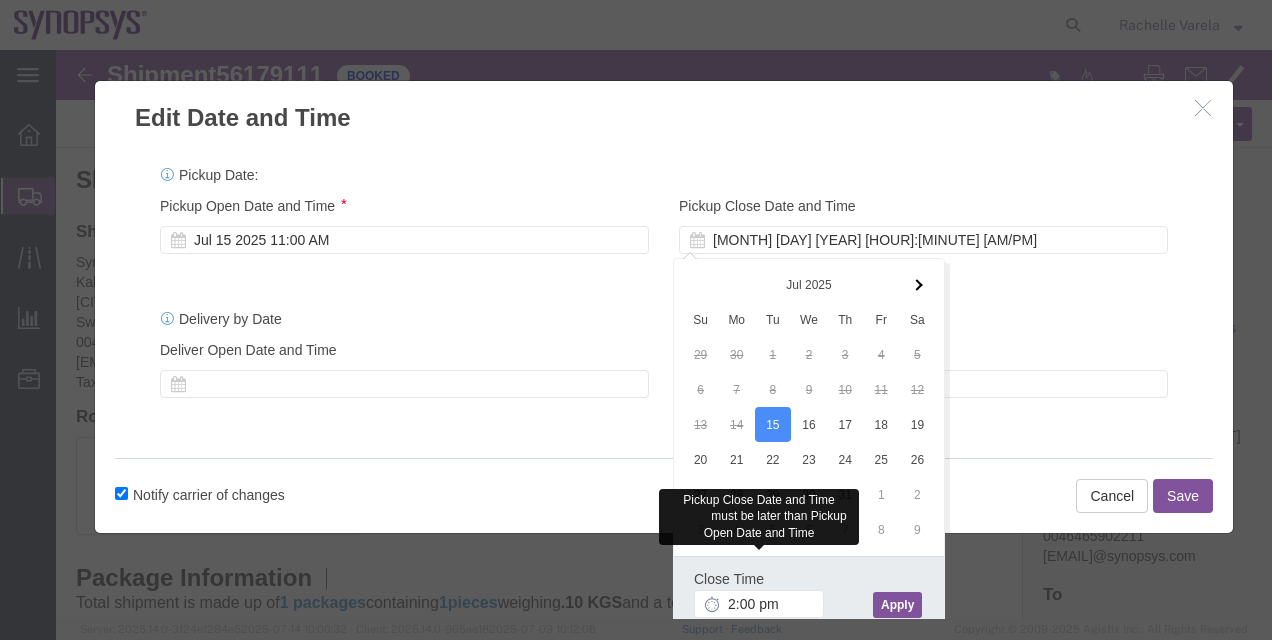 type on "2:00 PM" 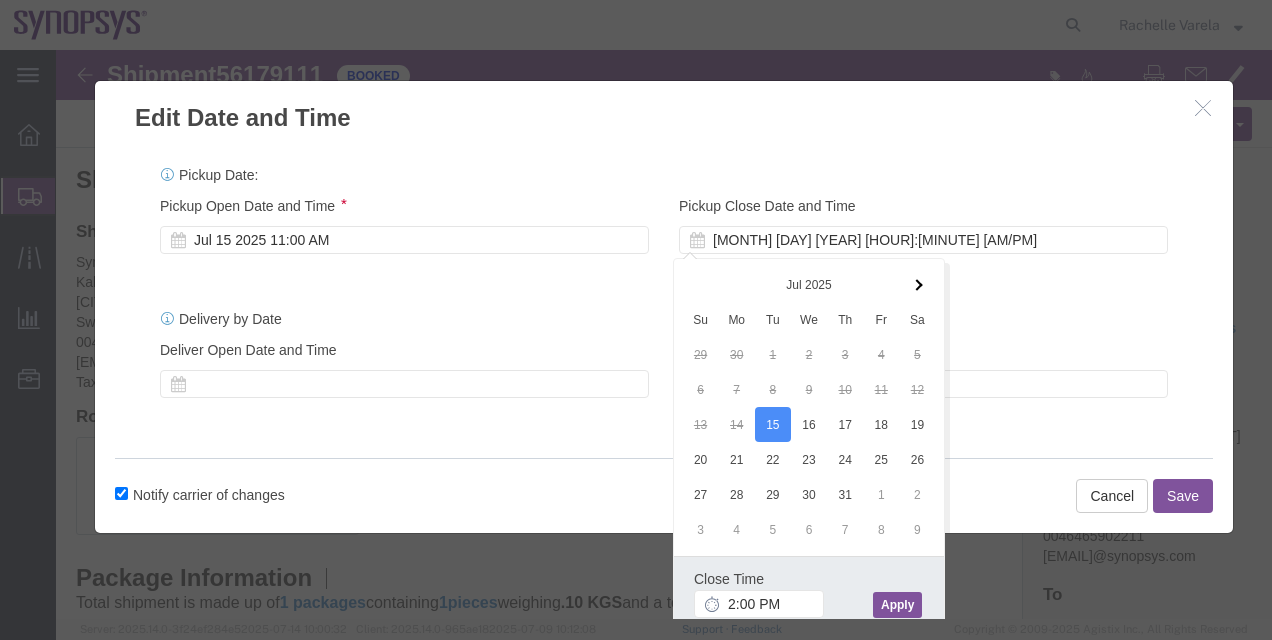 click on "Apply" 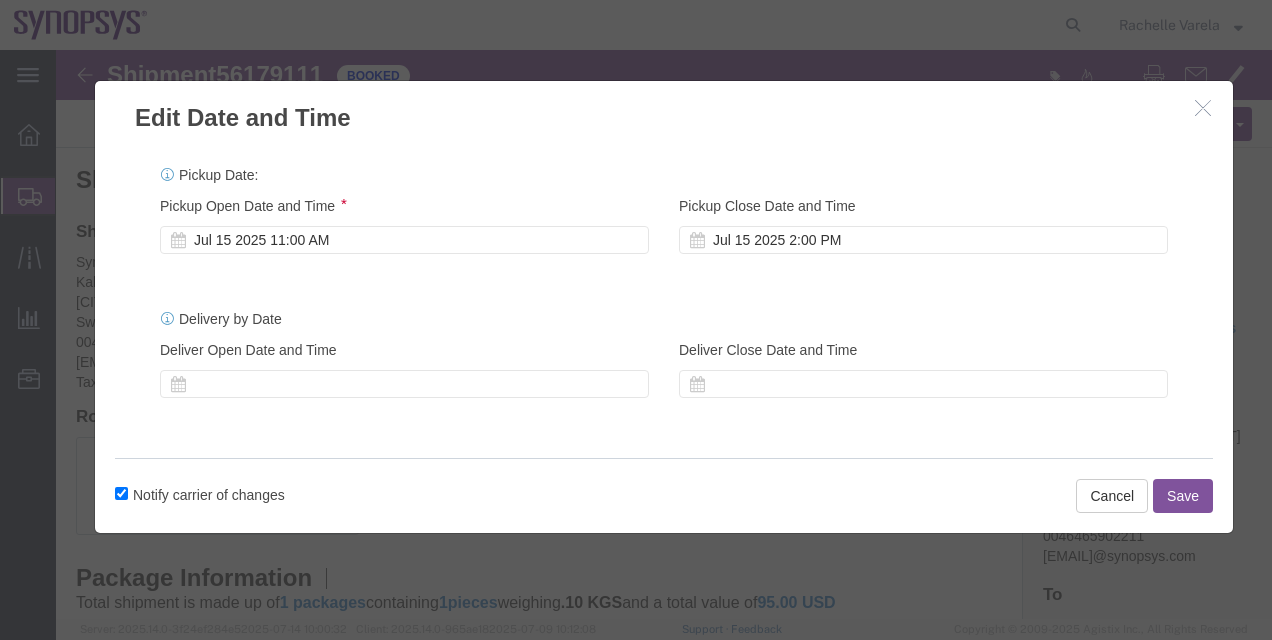 click on "Save" 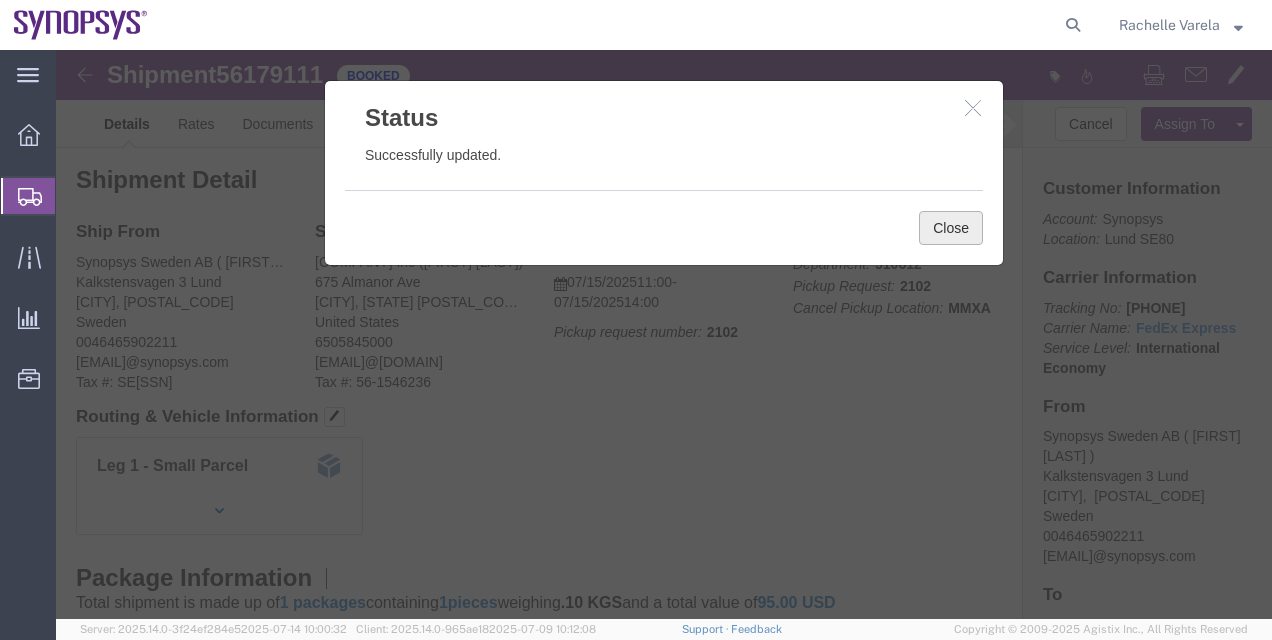click on "Close" 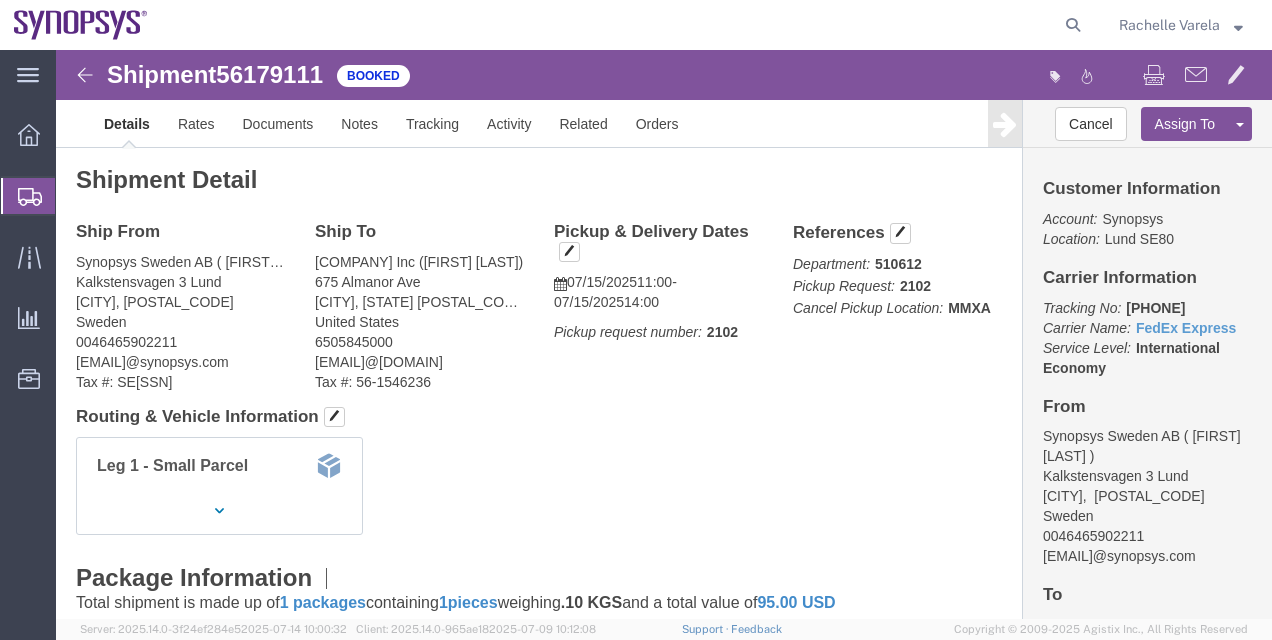 click on "Shipment Manager" 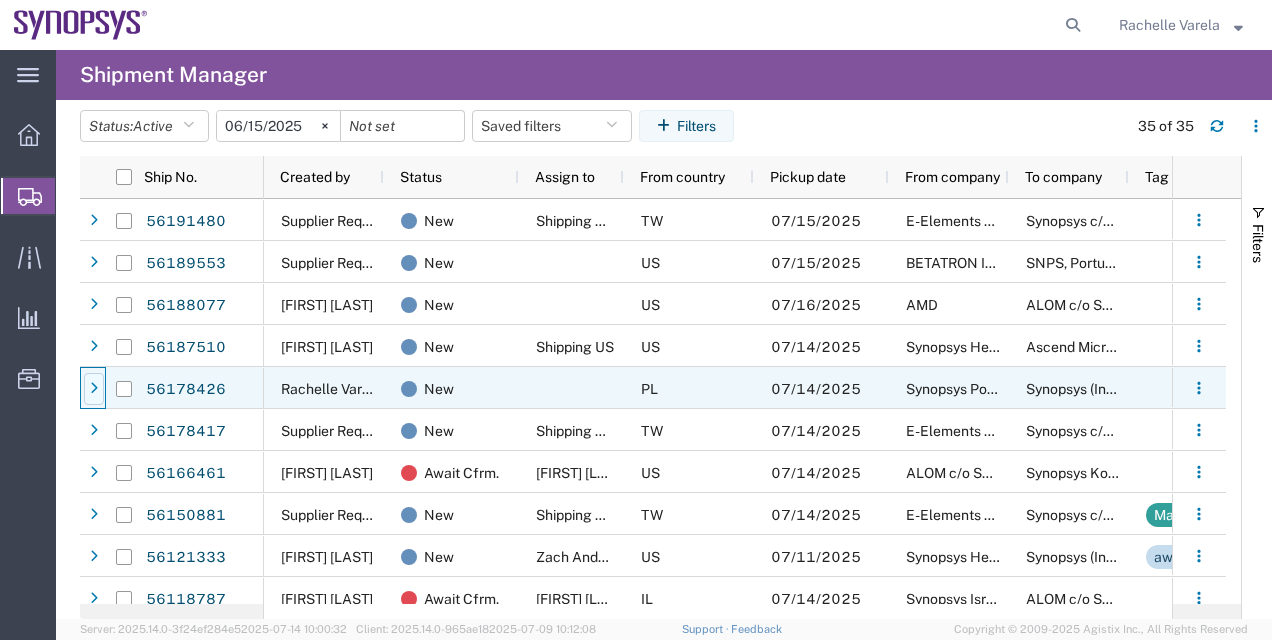 click 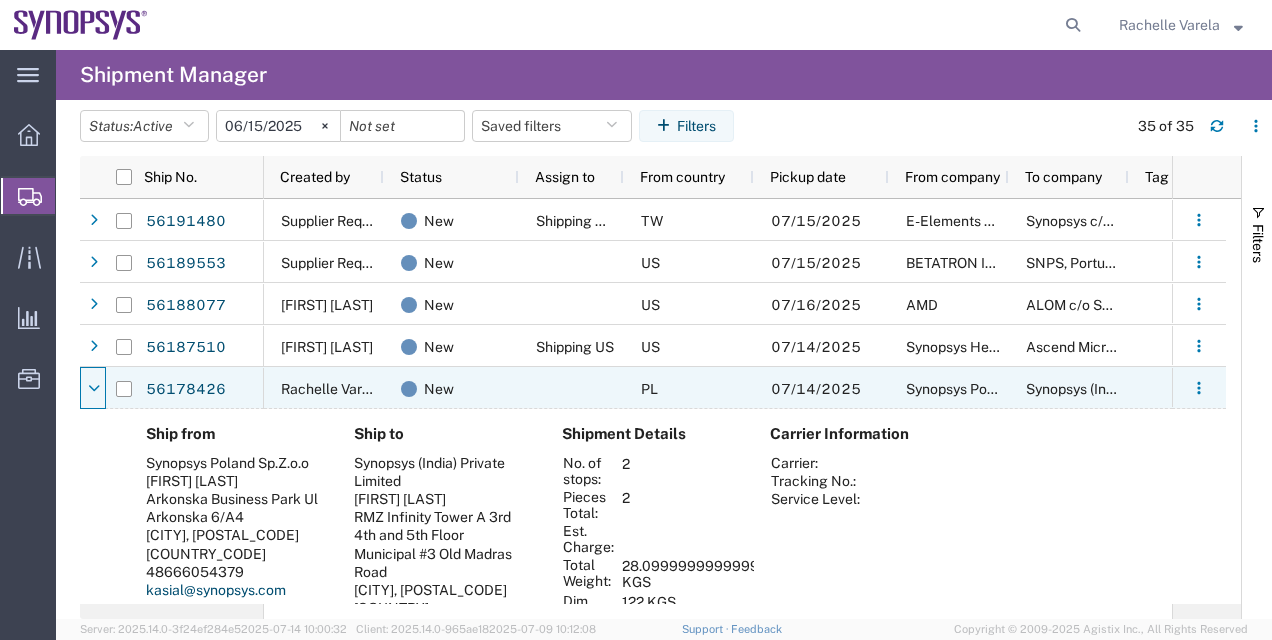 click 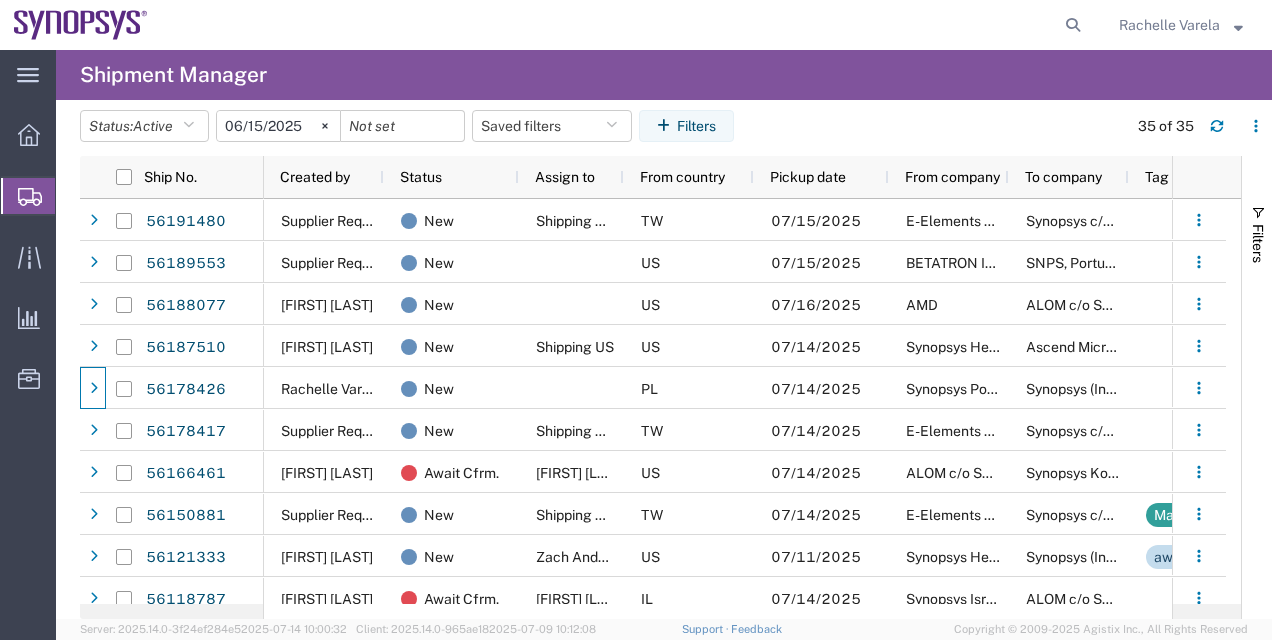 scroll, scrollTop: 405, scrollLeft: 0, axis: vertical 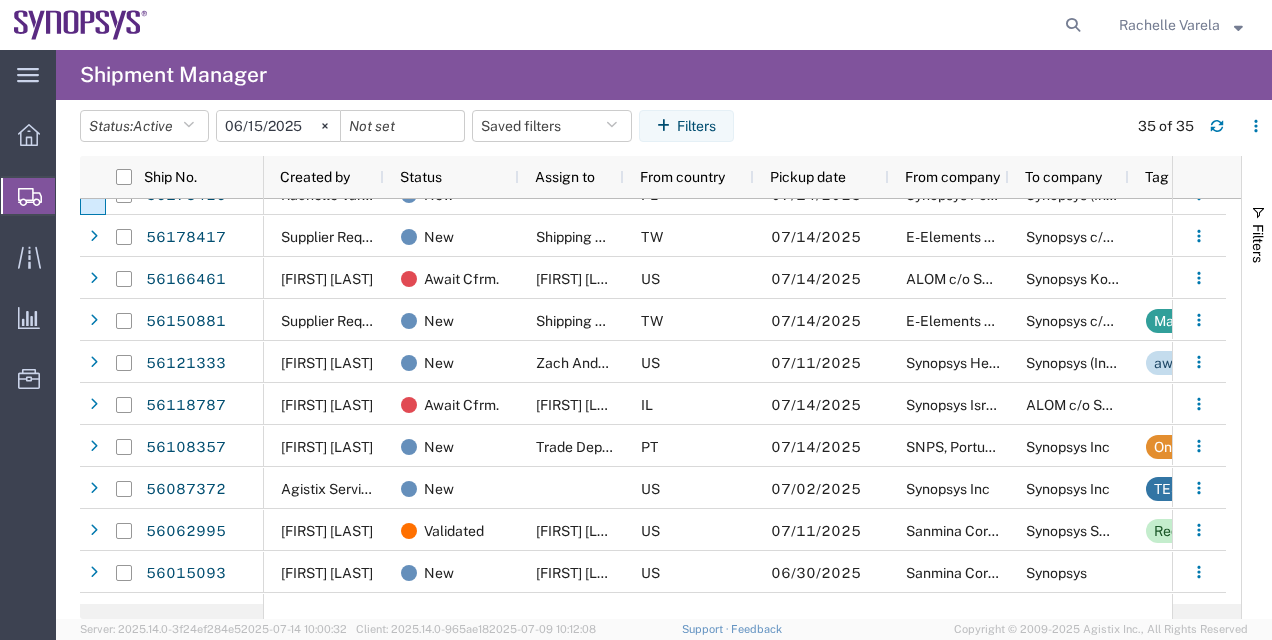click on "Shipment Manager" 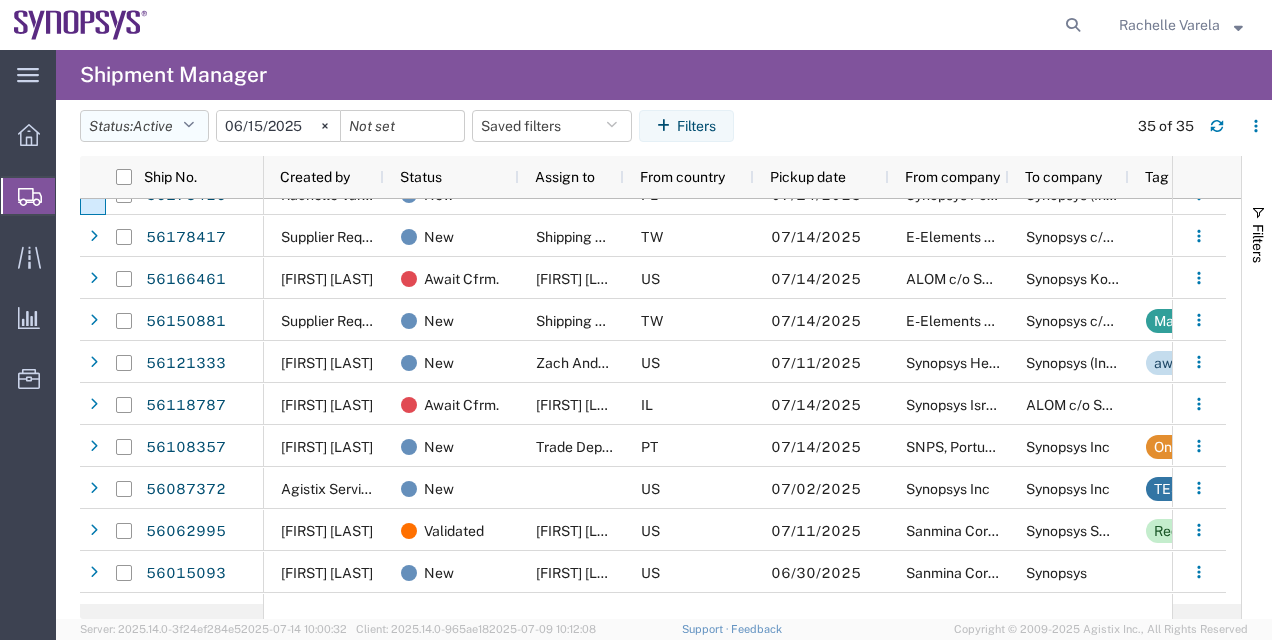 click 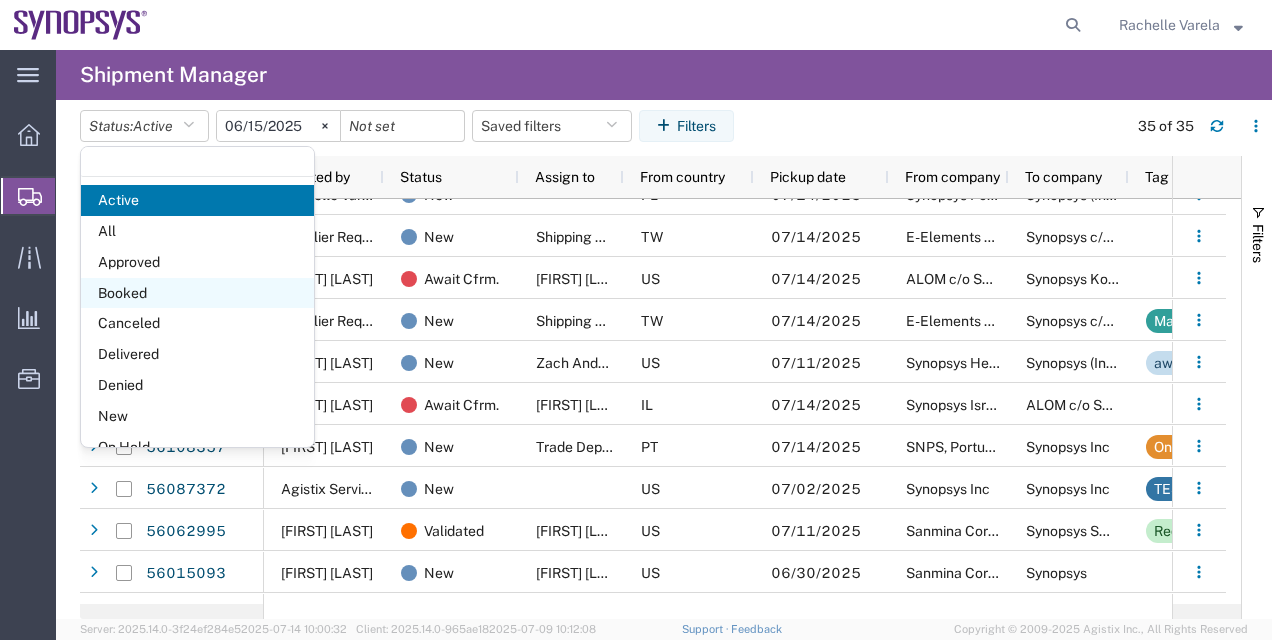 click on "Booked" 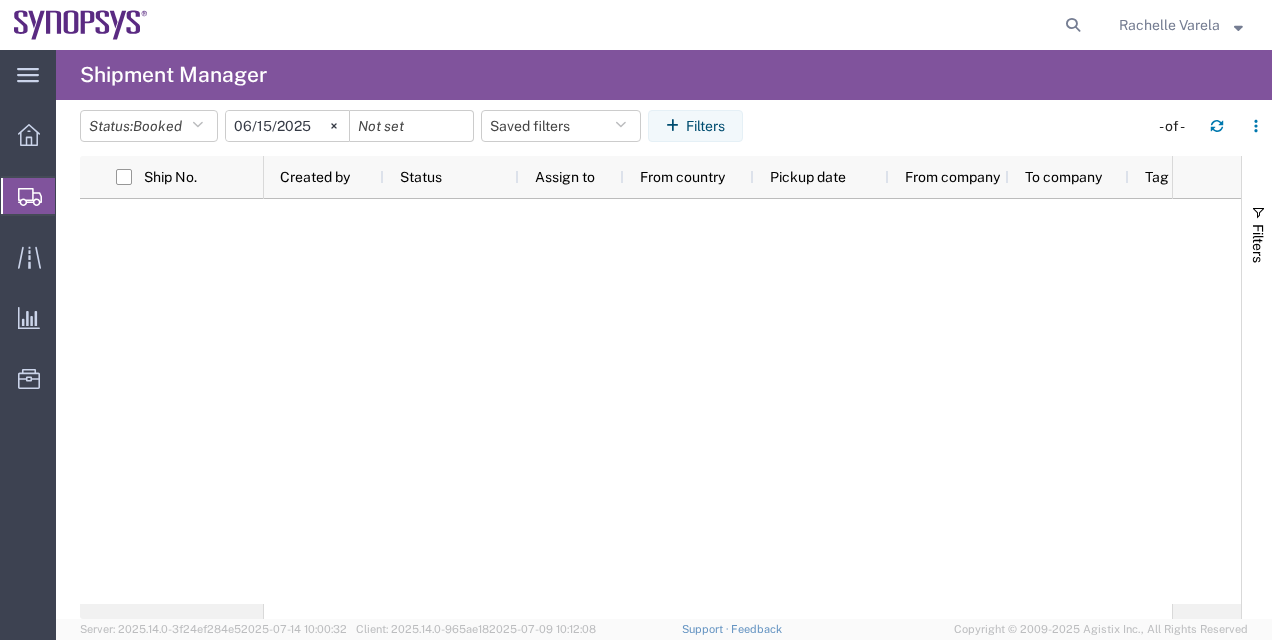 scroll, scrollTop: 0, scrollLeft: 0, axis: both 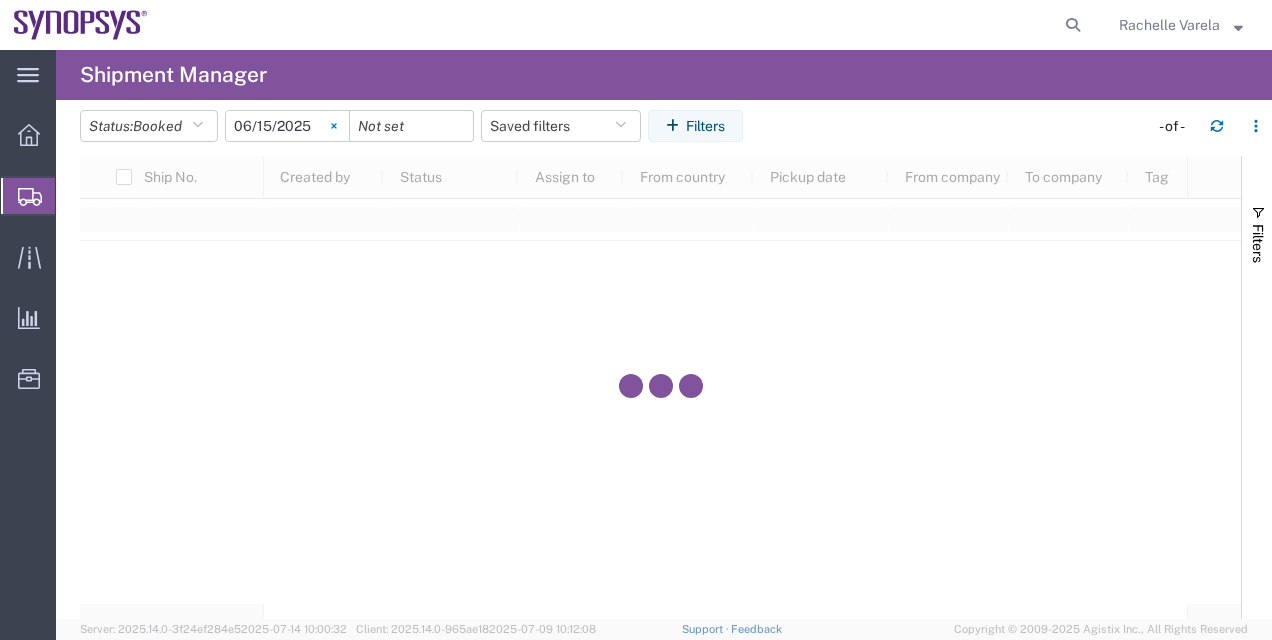 click 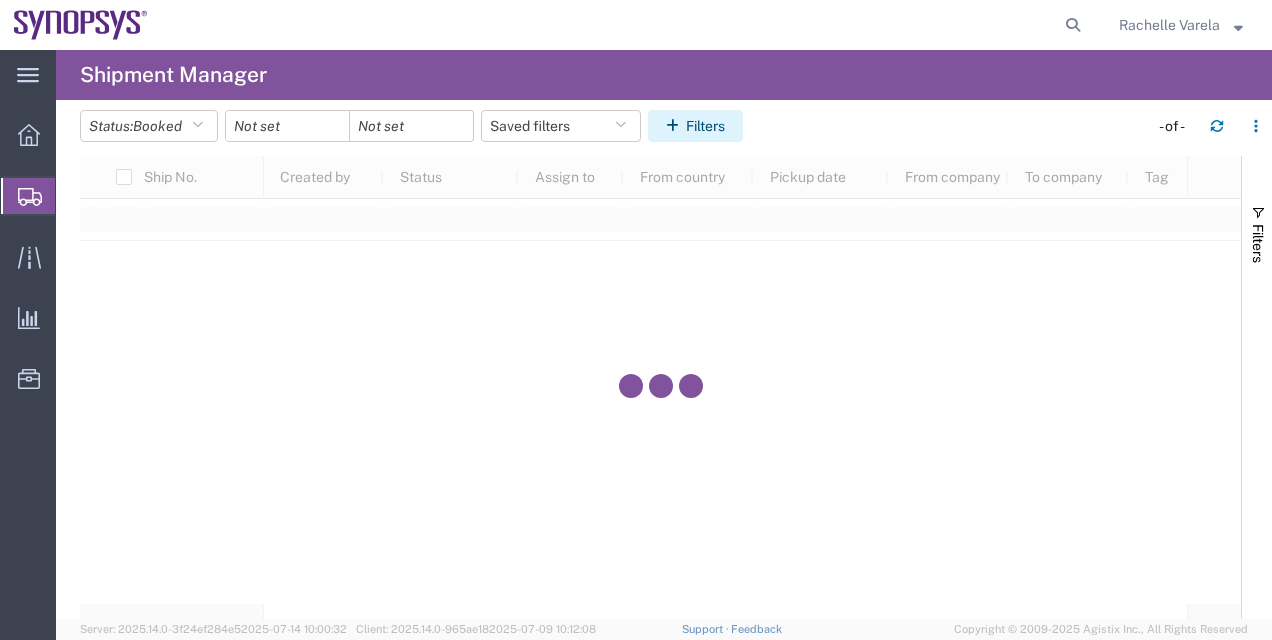 click on "Filters" 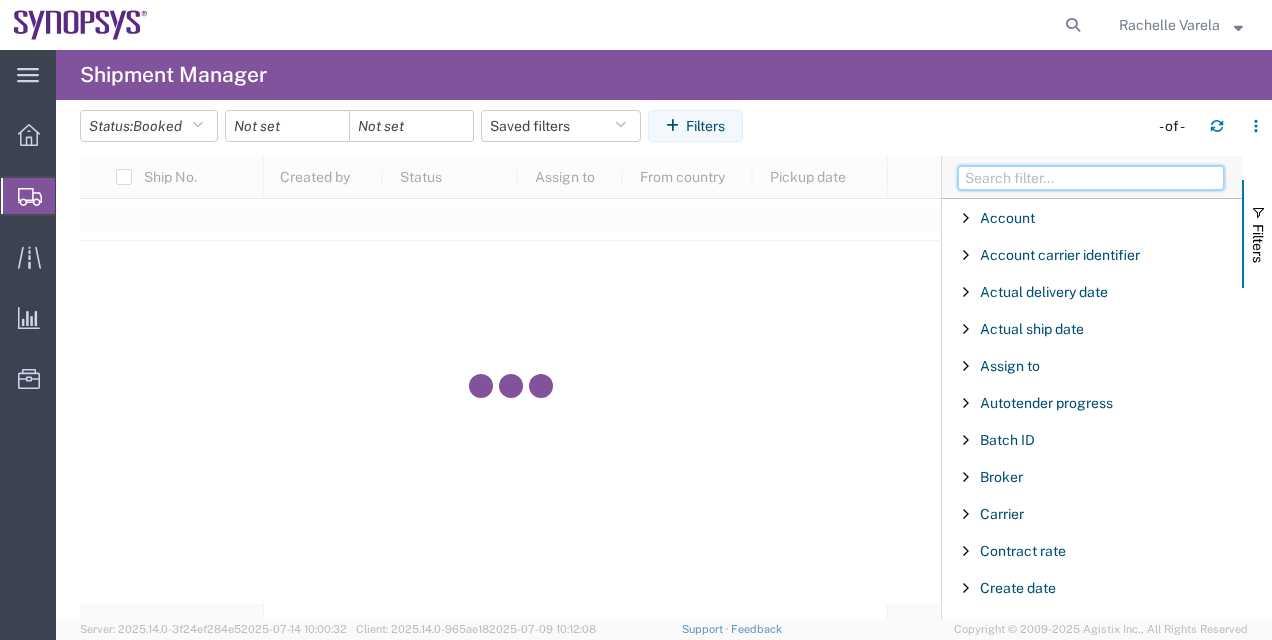 click at bounding box center [1091, 178] 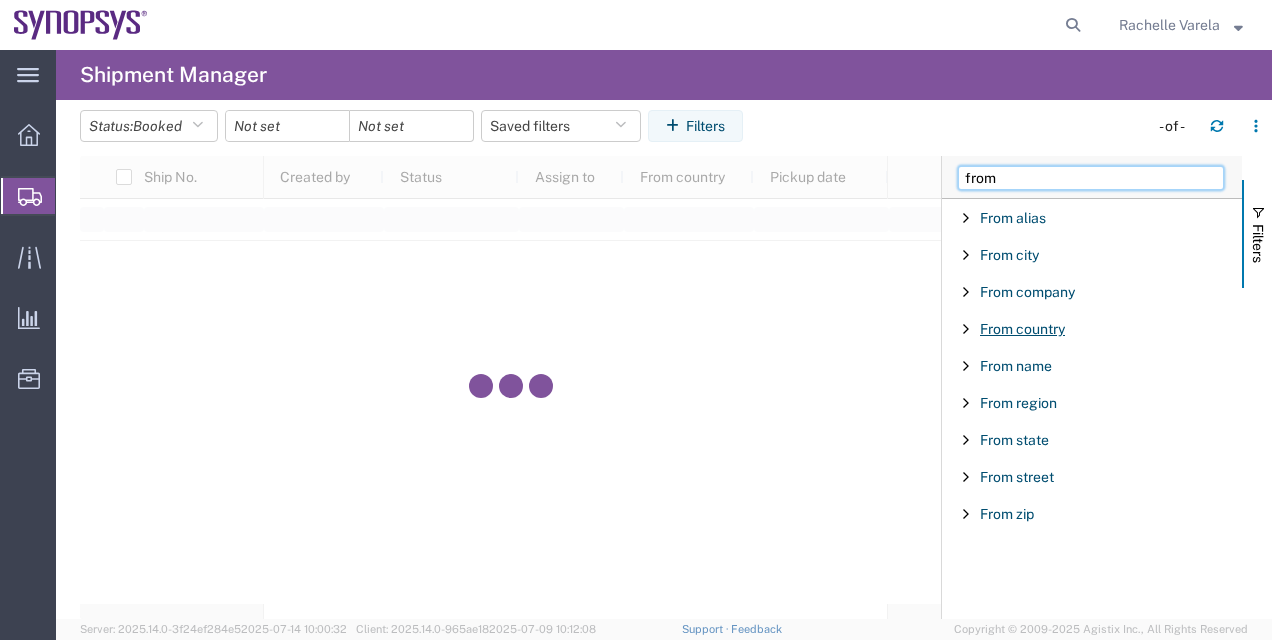 type on "from" 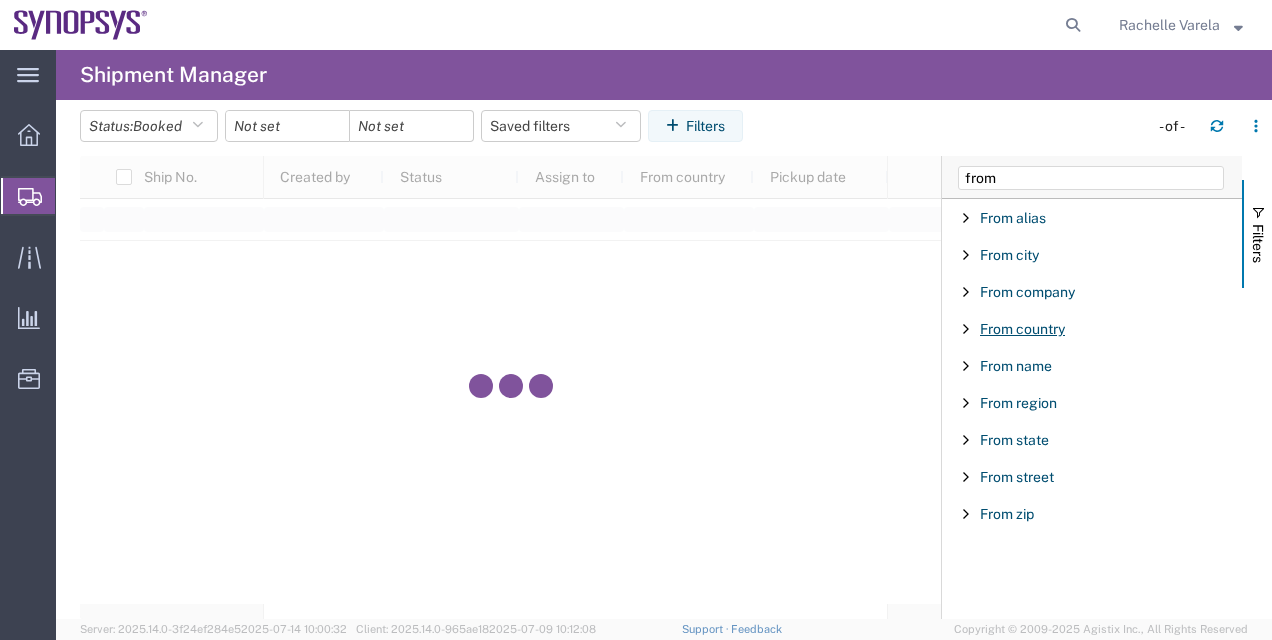 click on "From country" at bounding box center (1022, 329) 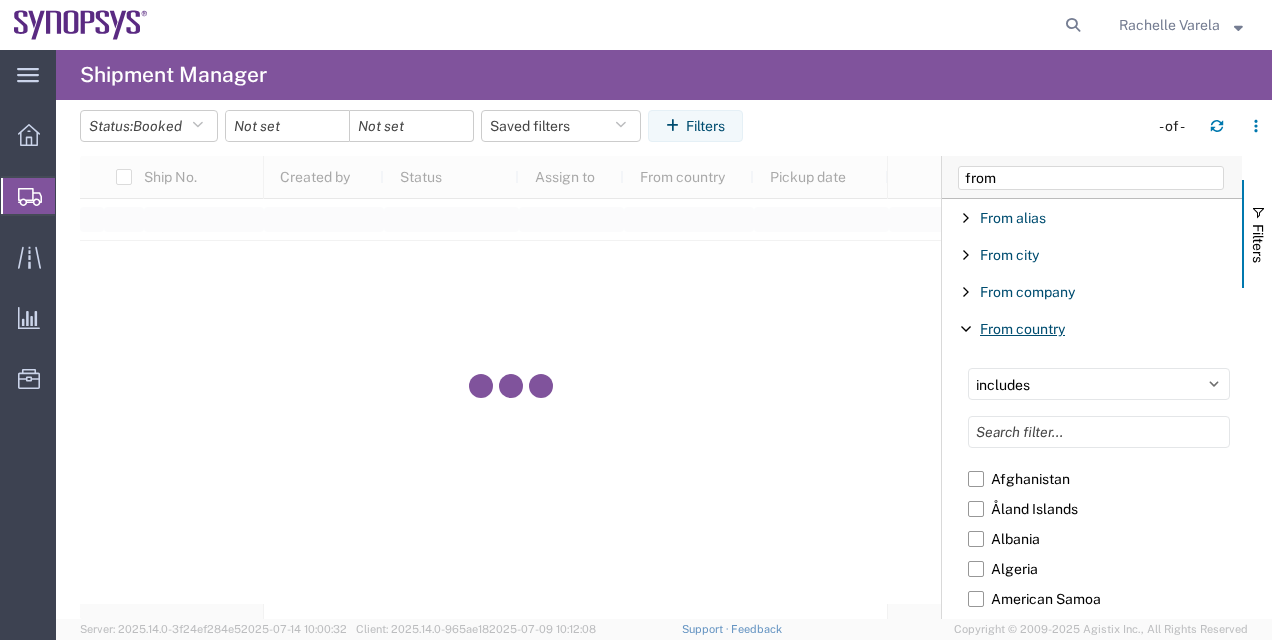 click on "From country" at bounding box center [1022, 329] 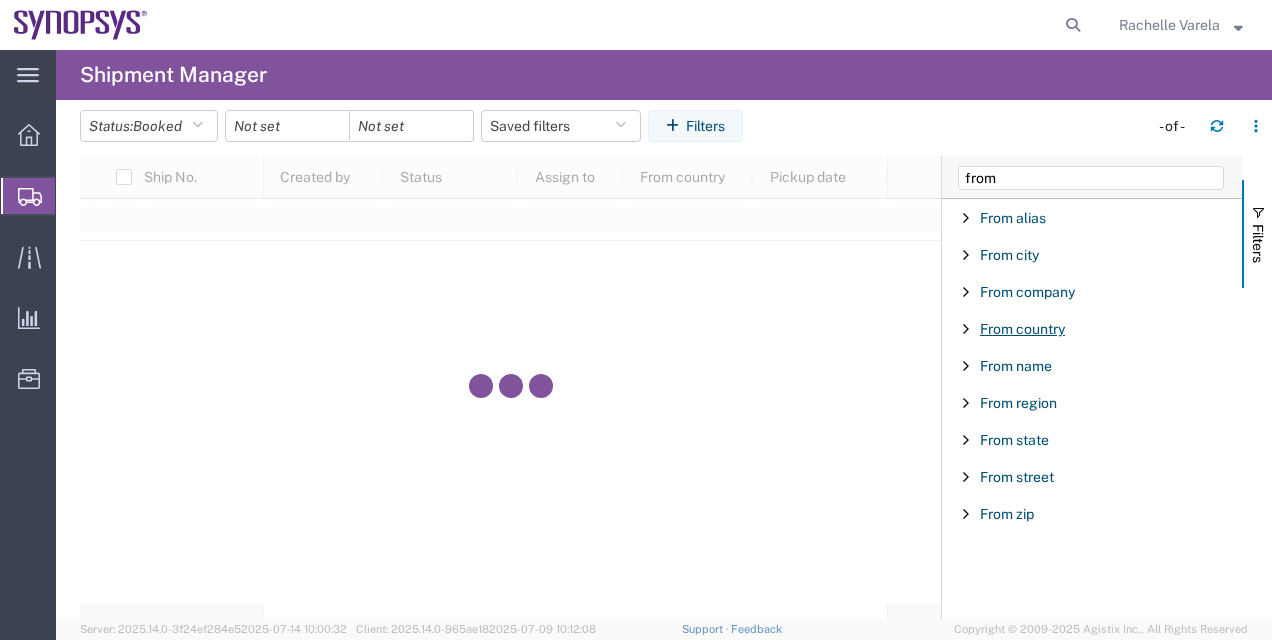 click on "From country" at bounding box center (1022, 329) 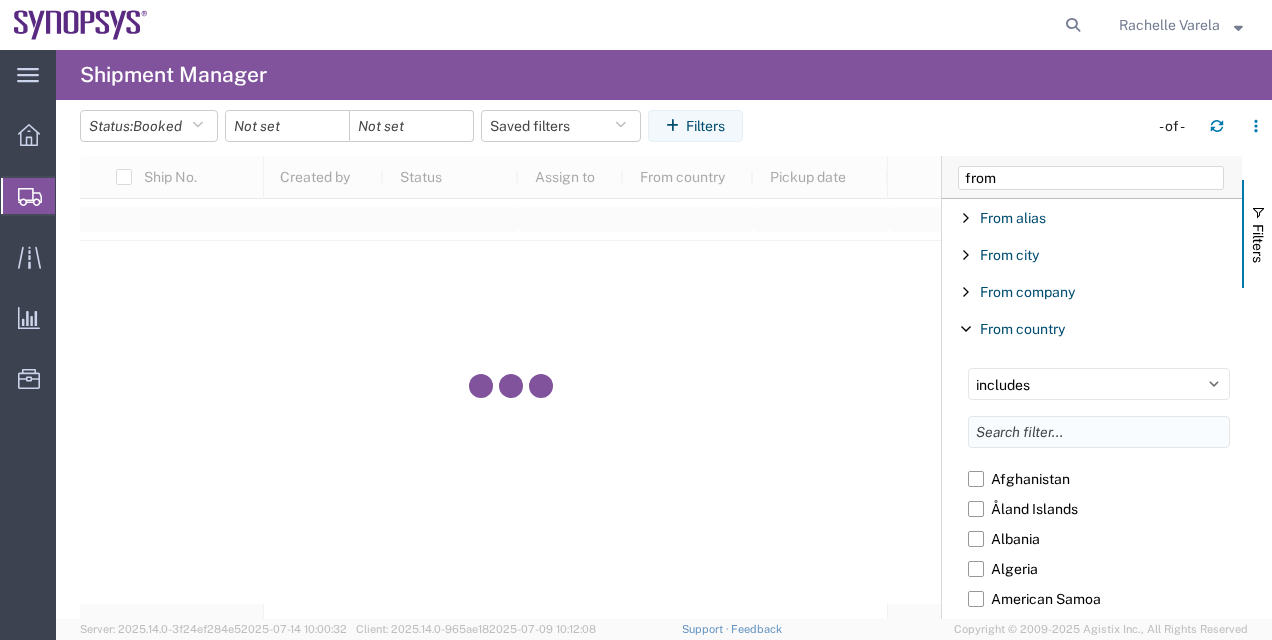 click at bounding box center [1099, 432] 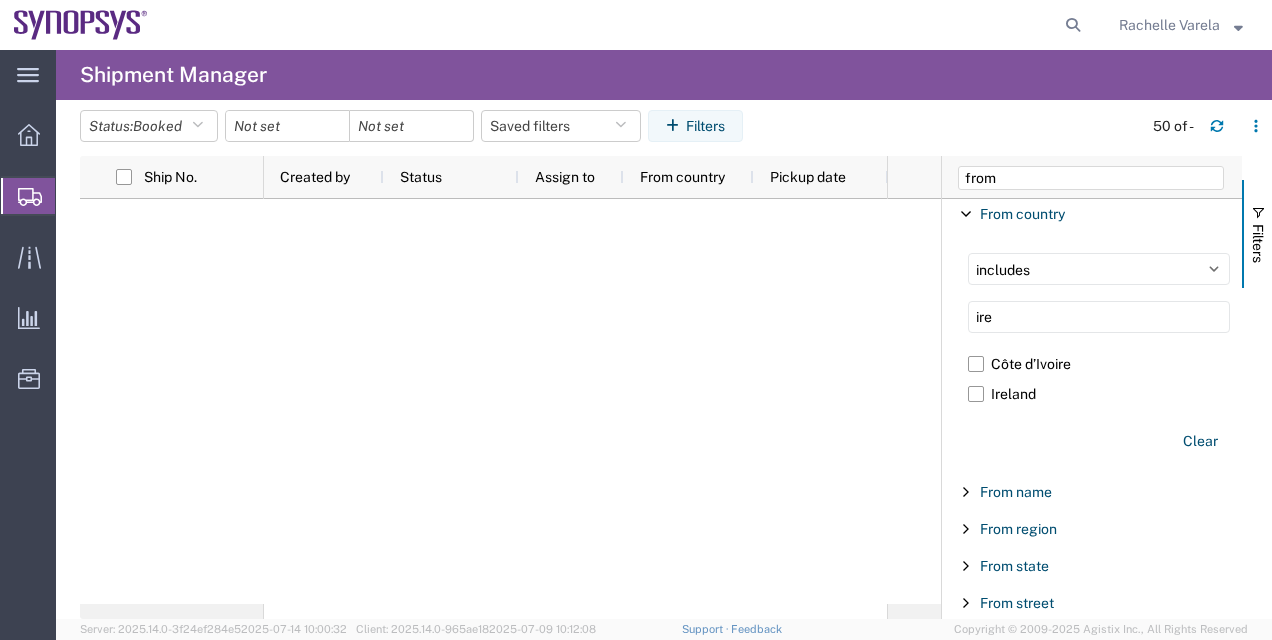 scroll, scrollTop: 117, scrollLeft: 0, axis: vertical 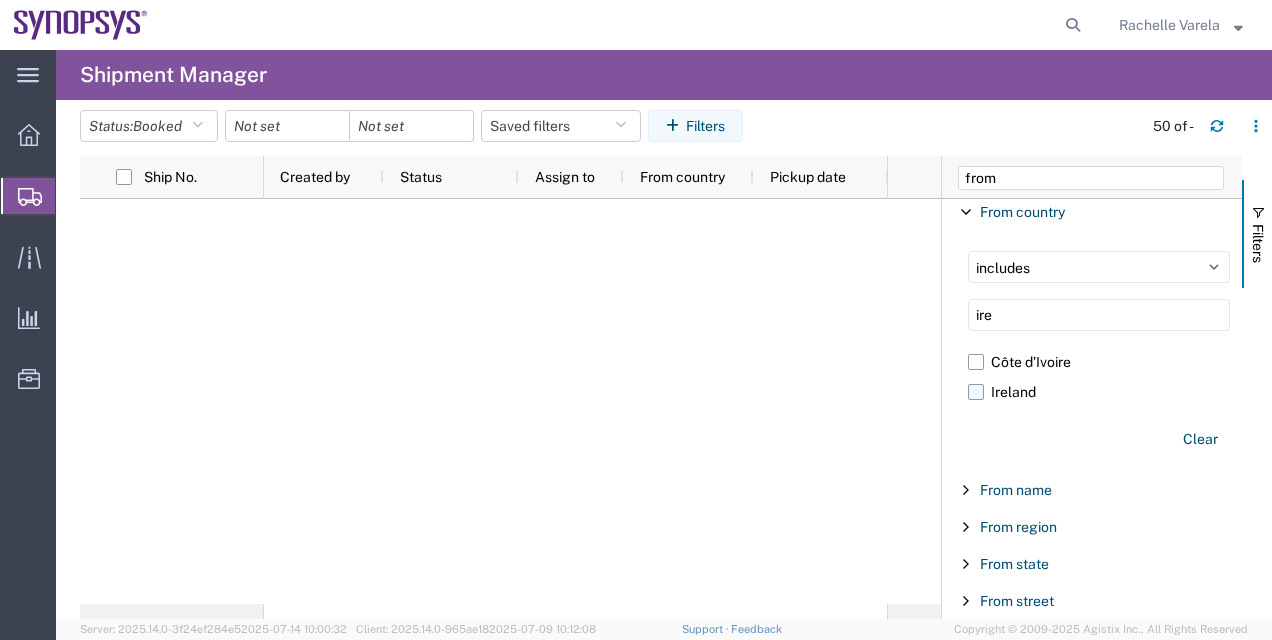 type on "ire" 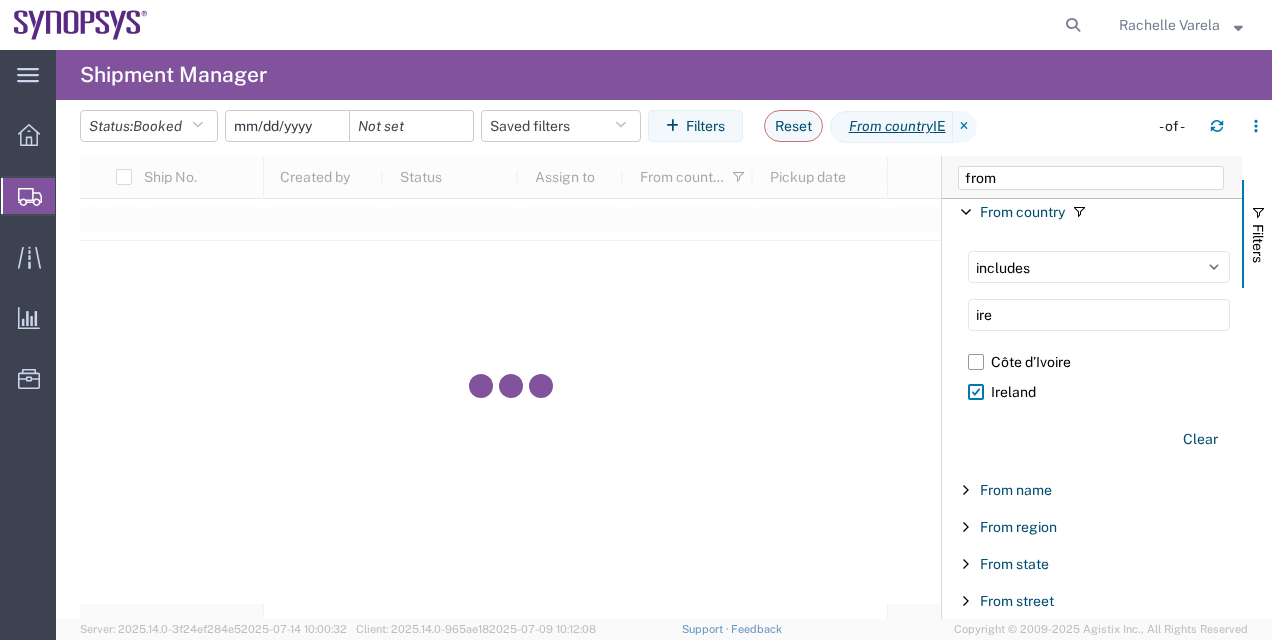 click 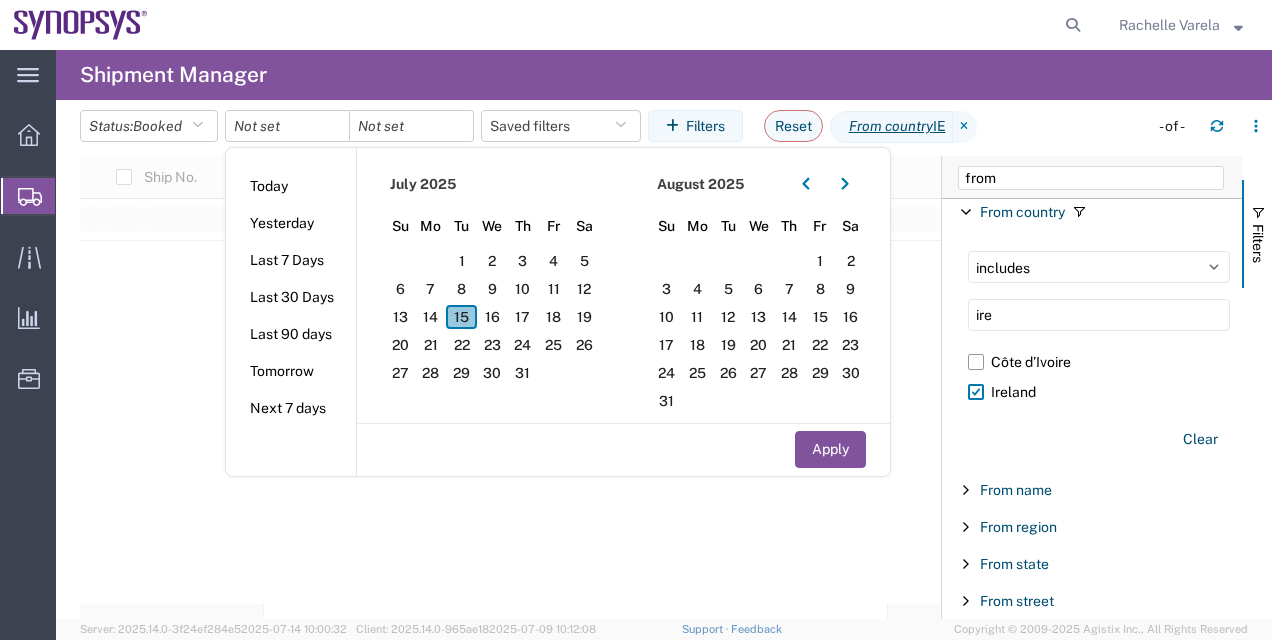 click on "15" 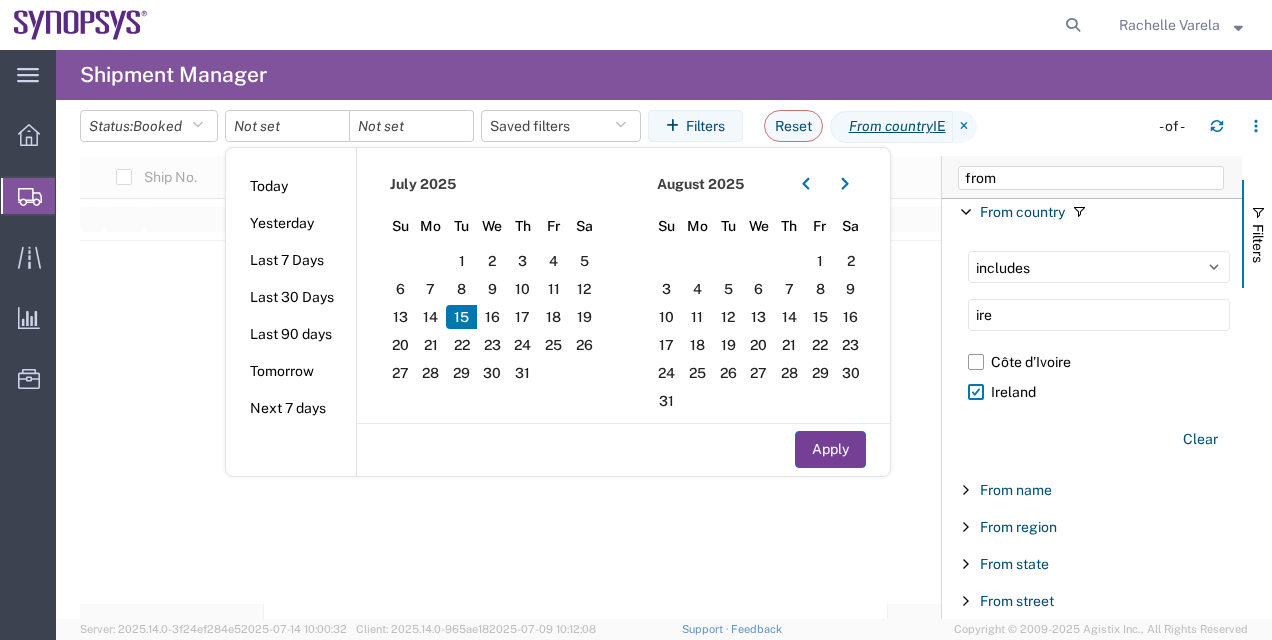 click on "Apply" 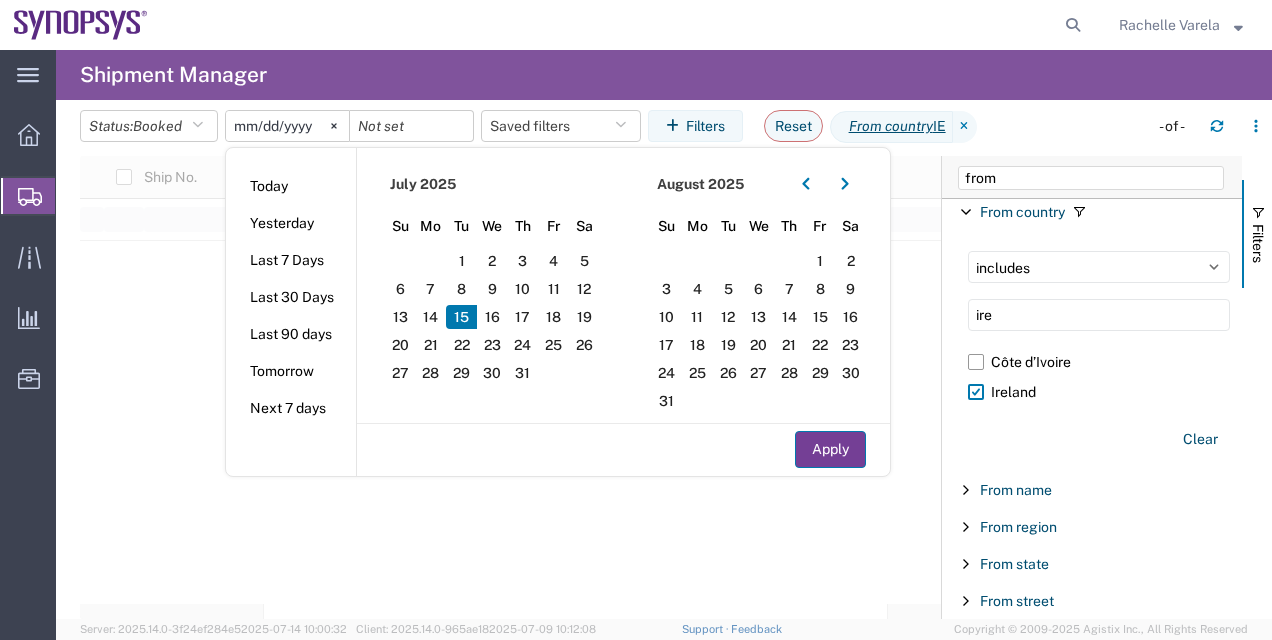 click on "Apply" 